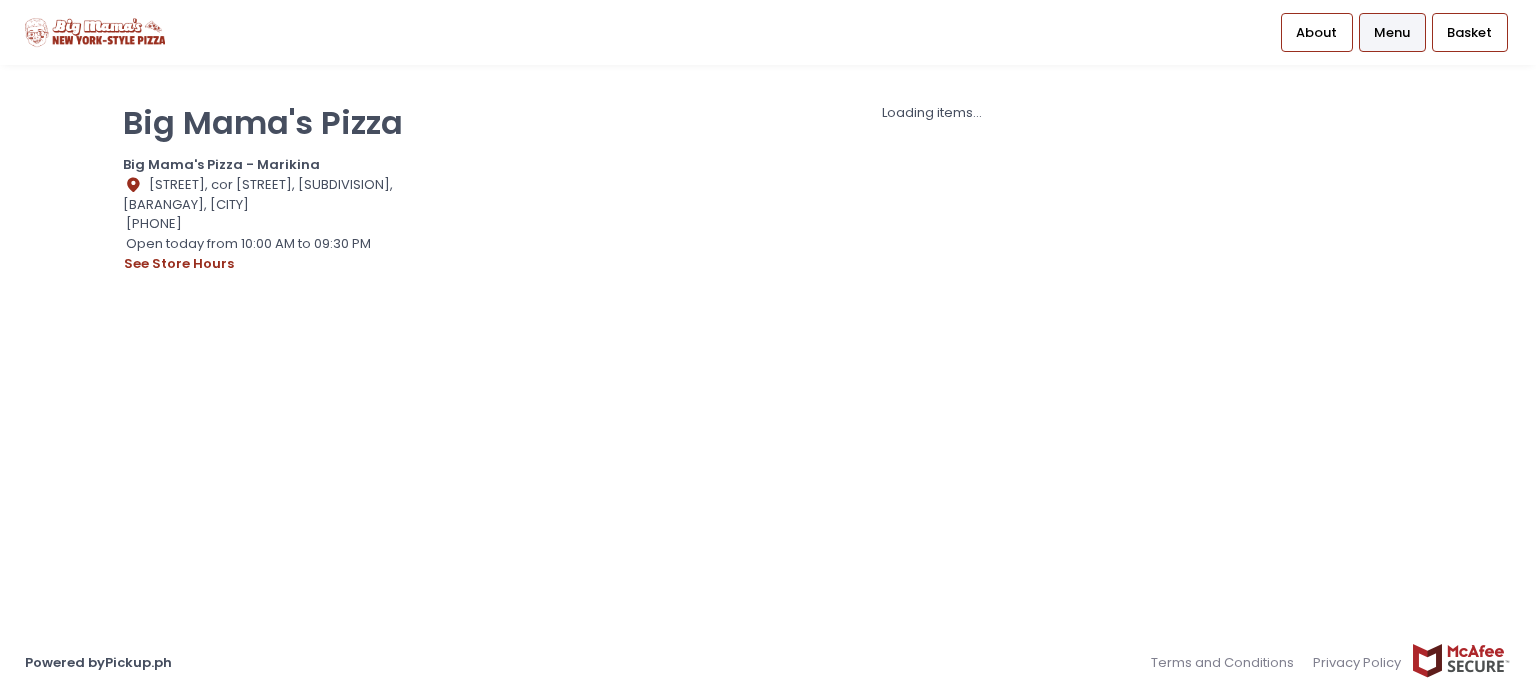 scroll, scrollTop: 0, scrollLeft: 0, axis: both 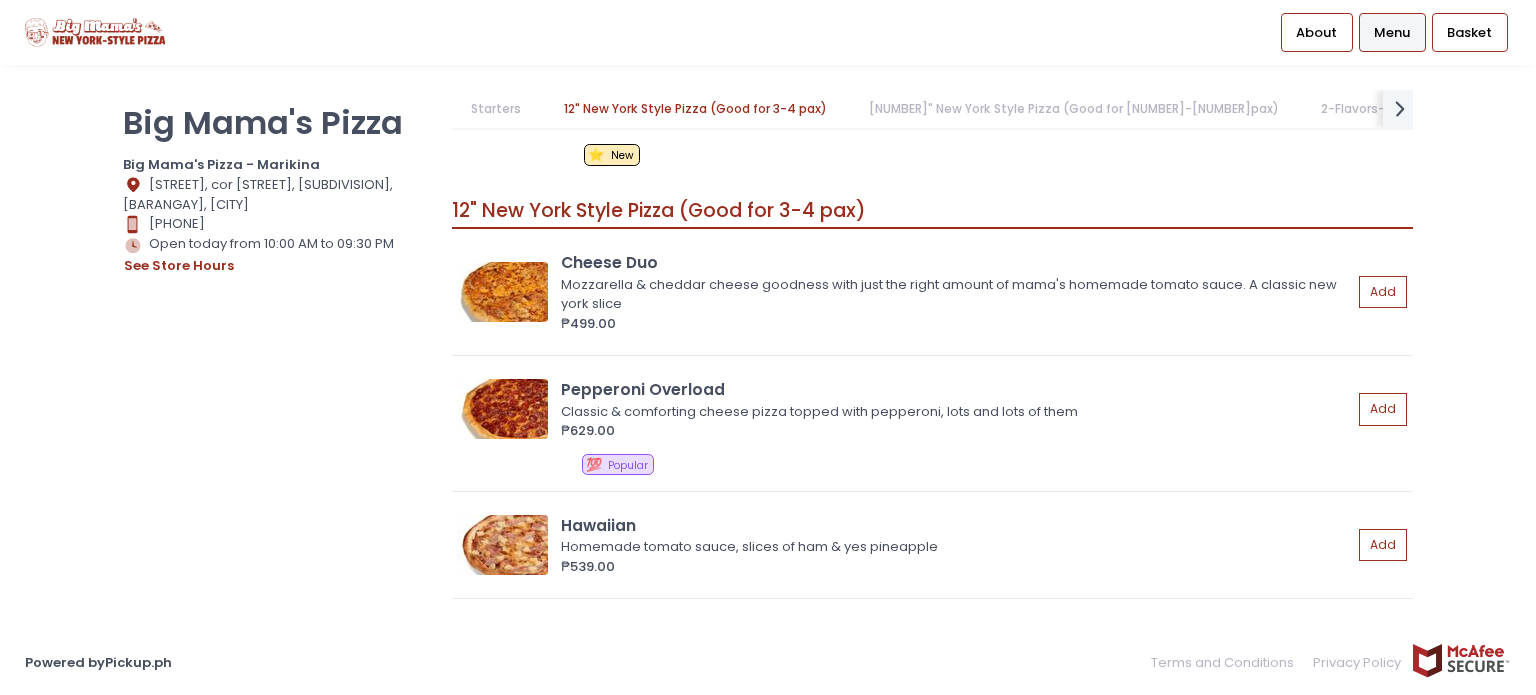 click on "[NUMBER]" New York Style Pizza (Good for [NUMBER]-[NUMBER] pax) Cheese Duo Mozzarella & cheddar cheese goodness with just the right amount of mama's homemade tomato sauce. A classic new york slice ₱[NUMBER].00     Add   Pepperoni Overload Classic & comforting cheese pizza topped with pepperoni, lots and lots of them ₱[NUMBER].00     Add   💯 Popular Hawaiian Homemade tomato sauce, slices of ham & yes pineapple ₱[NUMBER].00     Add   ‌ Mama's Garden Mama says the best way to eat your veggies is on a pizza. Classic cheese pizza topped with onions, bell peppers, olives, & mushrooms ₱[NUMBER].00     Add   🥕 Vegetarian ‌ All-Meat Enjoy this fully-loaded pizza with bacon, ham, italian sausages, & pepperoni ₱[NUMBER].00     Add   💯 Popular ‌ Big Mama's Special Generous servings of bacon, ham, Italian sausage, & pepperoni mixed with onions, bell pepper, olives & mushrooms ₱[NUMBER].00     Add   💯 Popular ‌ Creamy Margherita Mama Margherita! Fresh crushed tomatoes topped with creamy bleu cheese ricotta and drizzled with balsamic glaze." at bounding box center (932, 1296) 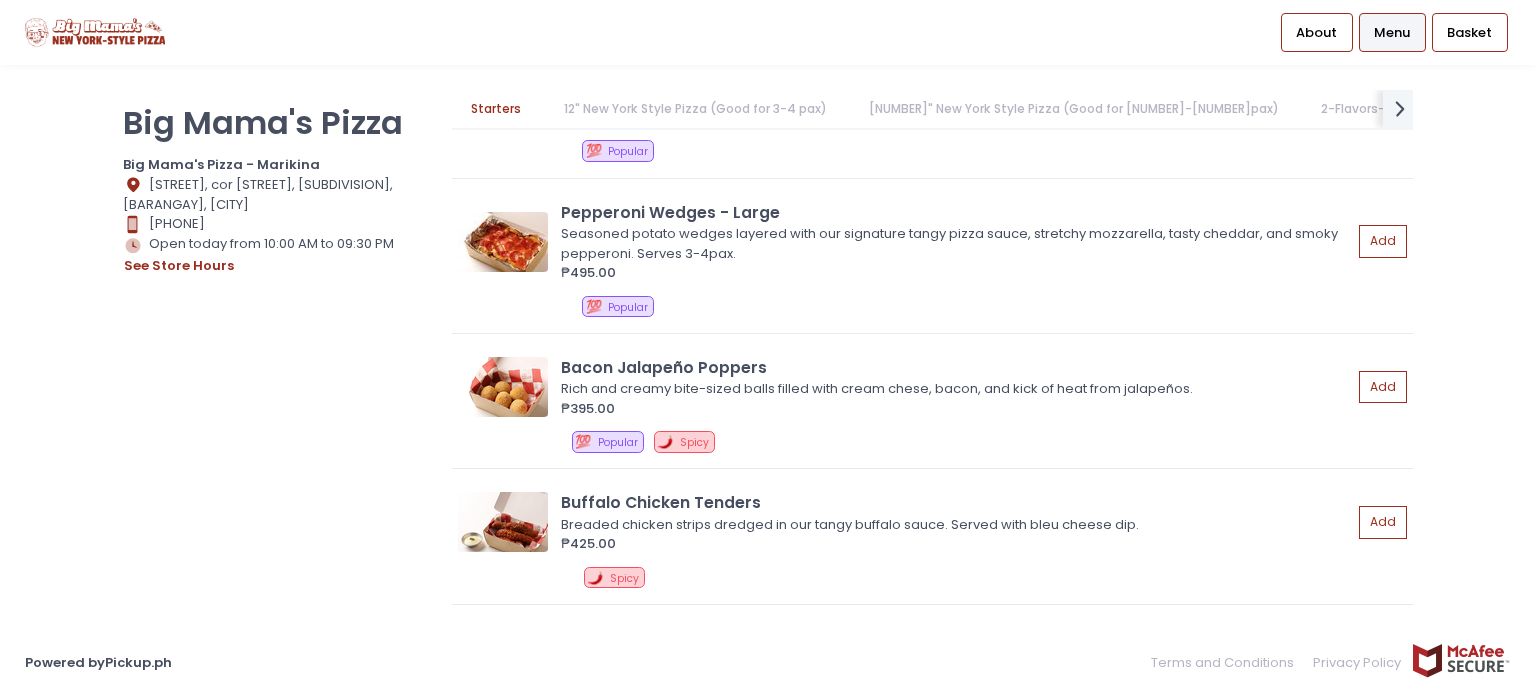 scroll, scrollTop: 0, scrollLeft: 0, axis: both 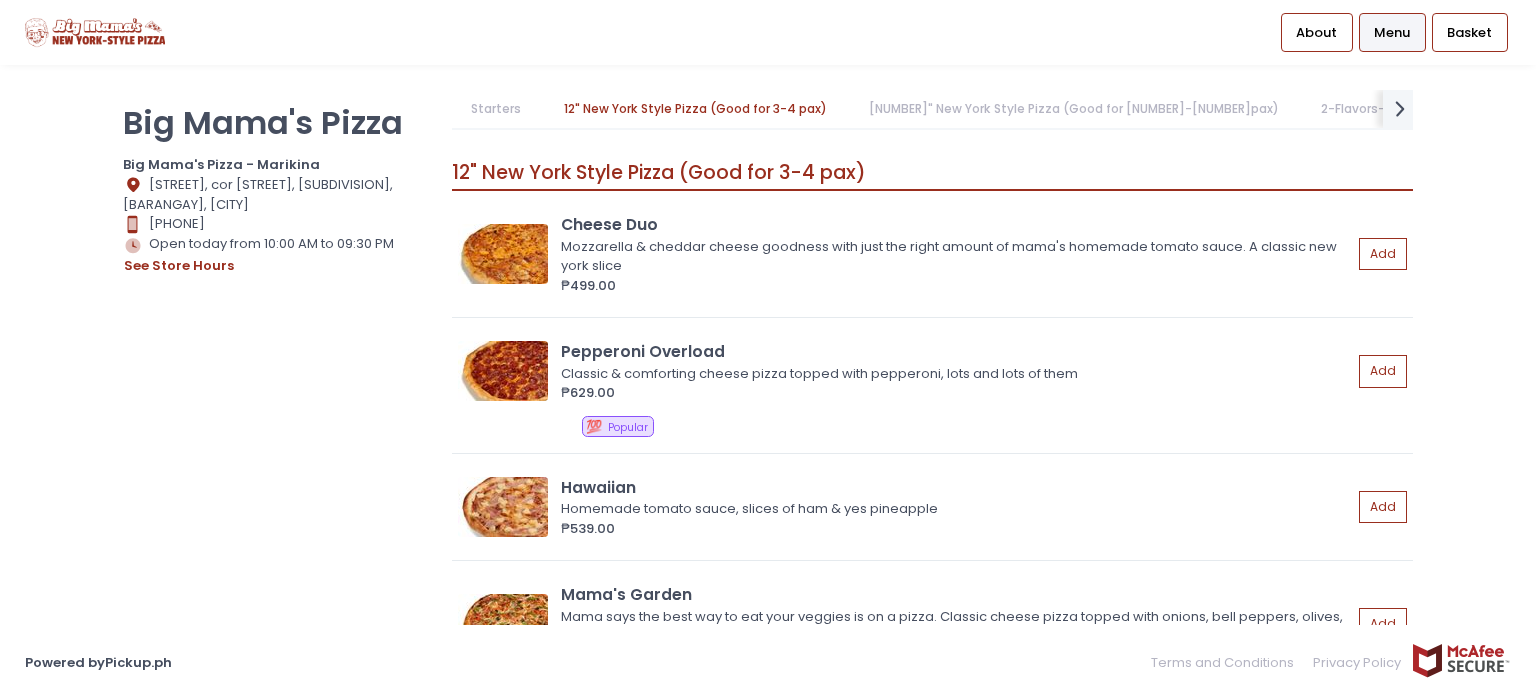 drag, startPoint x: 1490, startPoint y: 390, endPoint x: 1475, endPoint y: 371, distance: 24.207438 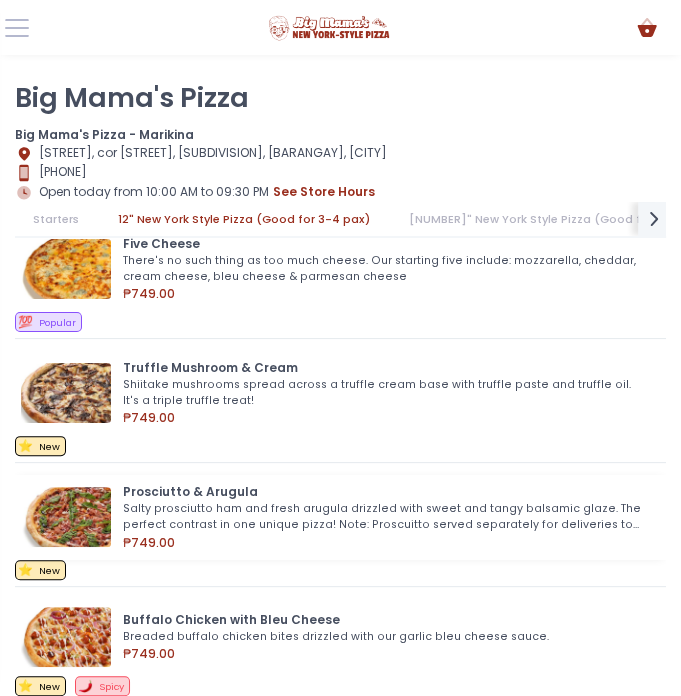 scroll, scrollTop: 2427, scrollLeft: 0, axis: vertical 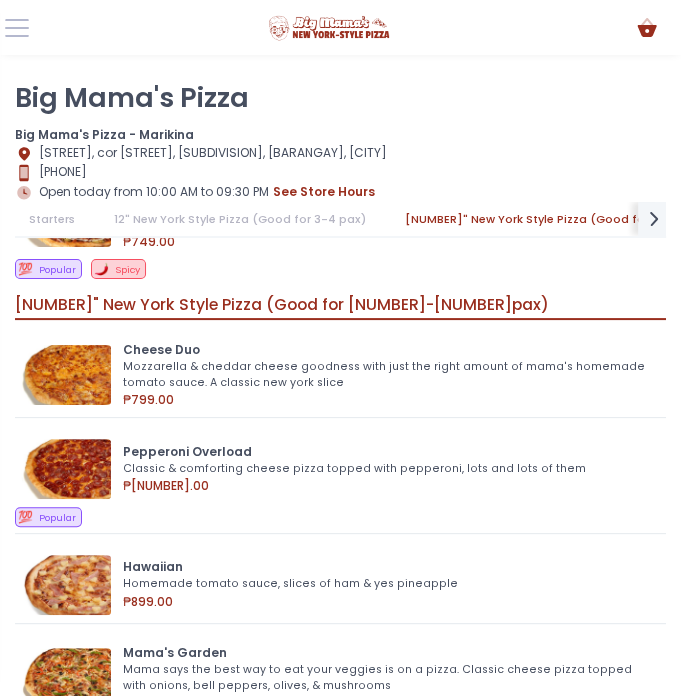 click on "💯 Popular 🌶️ Spicy" at bounding box center (341, 272) 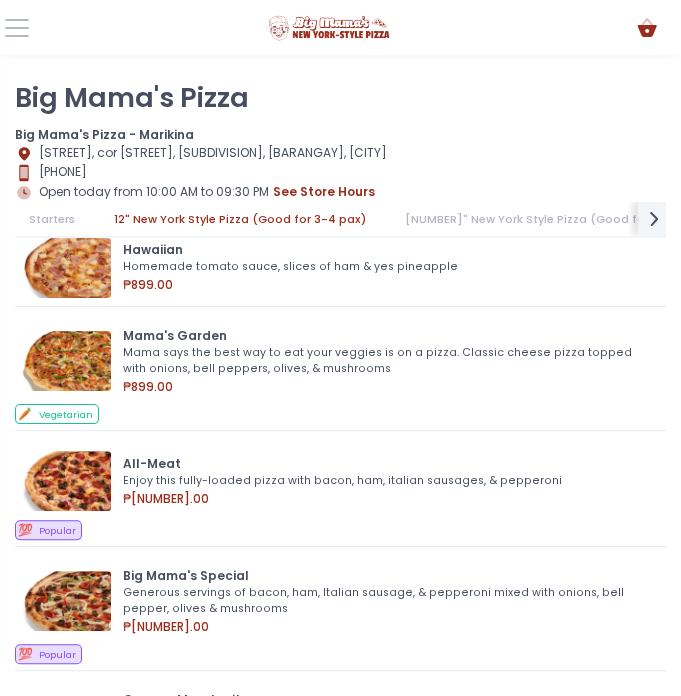 scroll, scrollTop: 3111, scrollLeft: 0, axis: vertical 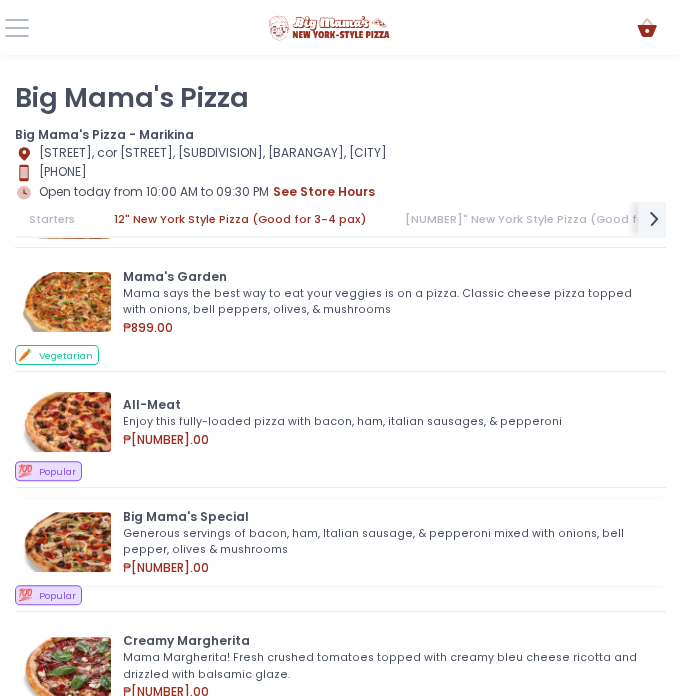 click at bounding box center [66, 542] 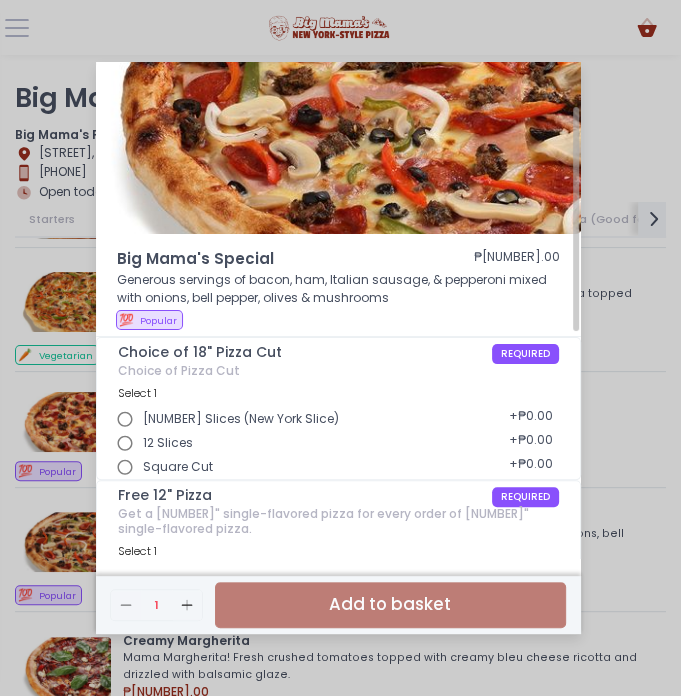 scroll, scrollTop: 100, scrollLeft: 0, axis: vertical 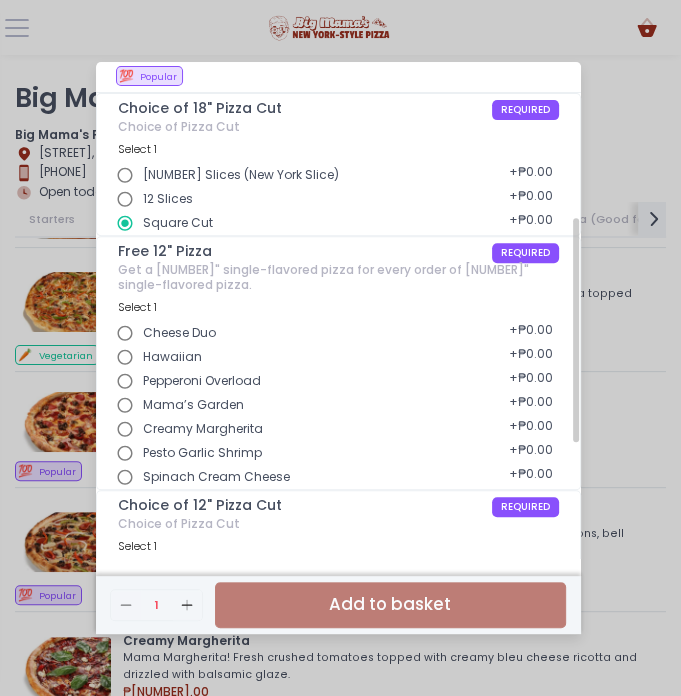 click on "Spinach Cream Cheese" at bounding box center (125, 477) 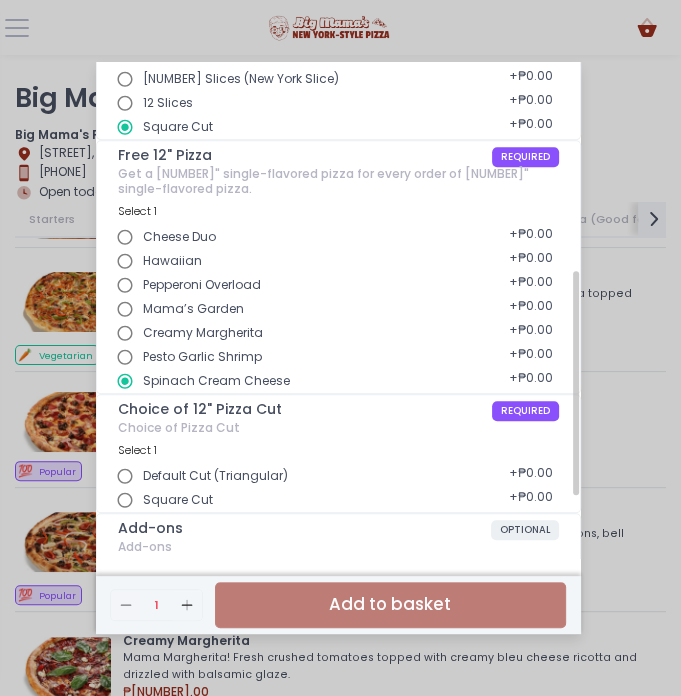 scroll, scrollTop: 448, scrollLeft: 0, axis: vertical 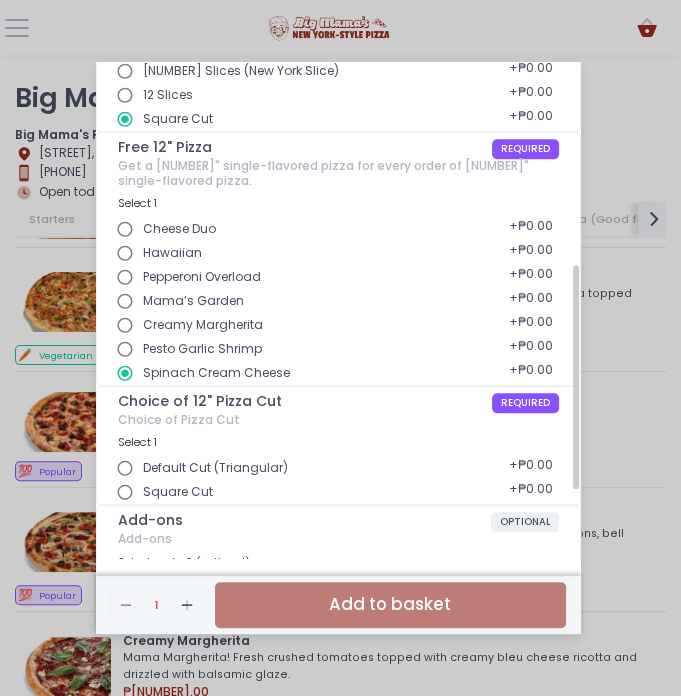 click on "Square Cut" at bounding box center (125, 492) 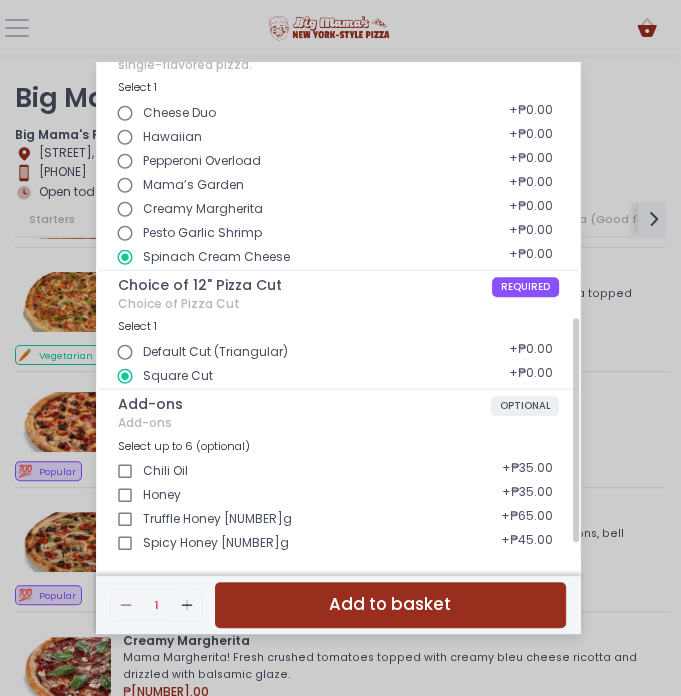 scroll, scrollTop: 598, scrollLeft: 0, axis: vertical 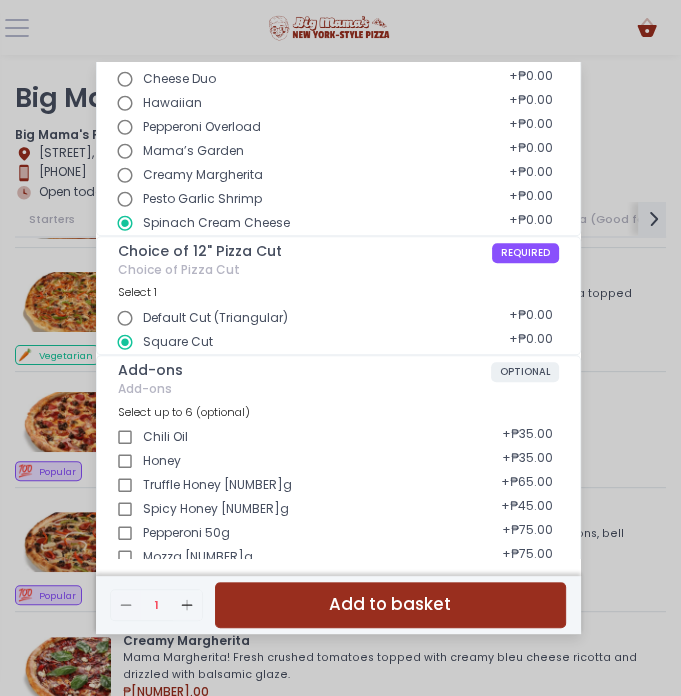click on "Add to basket" at bounding box center [390, 604] 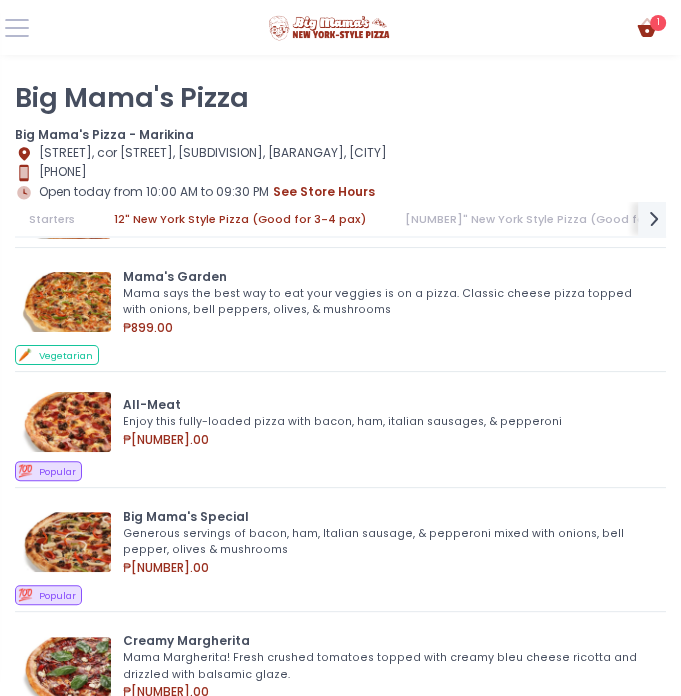 scroll, scrollTop: 37, scrollLeft: 0, axis: vertical 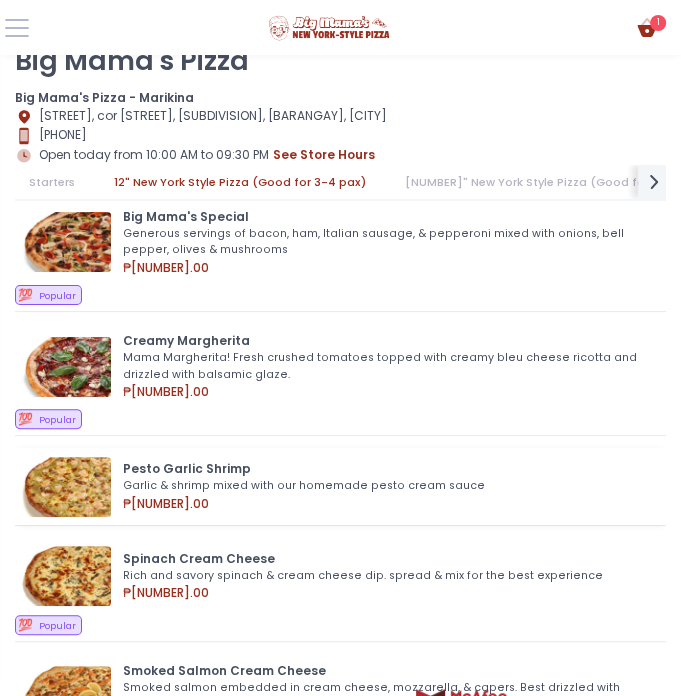 click at bounding box center (66, 487) 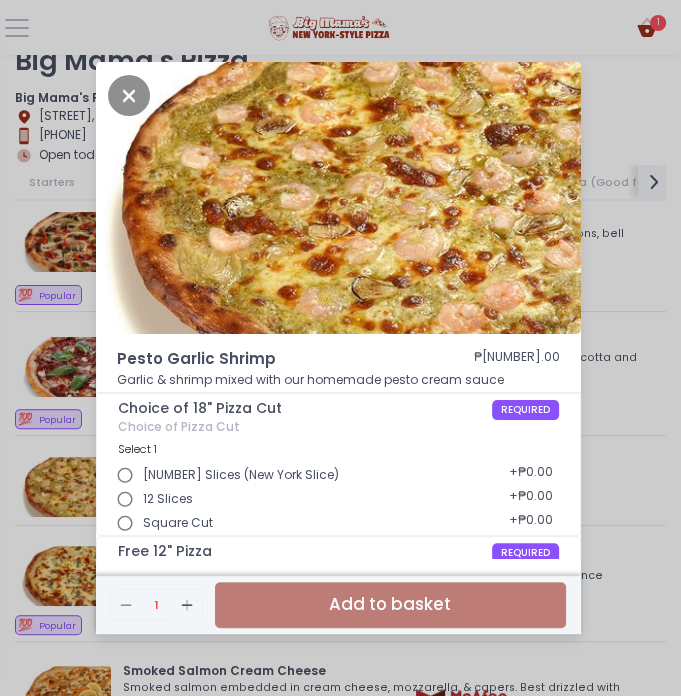 click on "Square Cut" at bounding box center [125, 523] 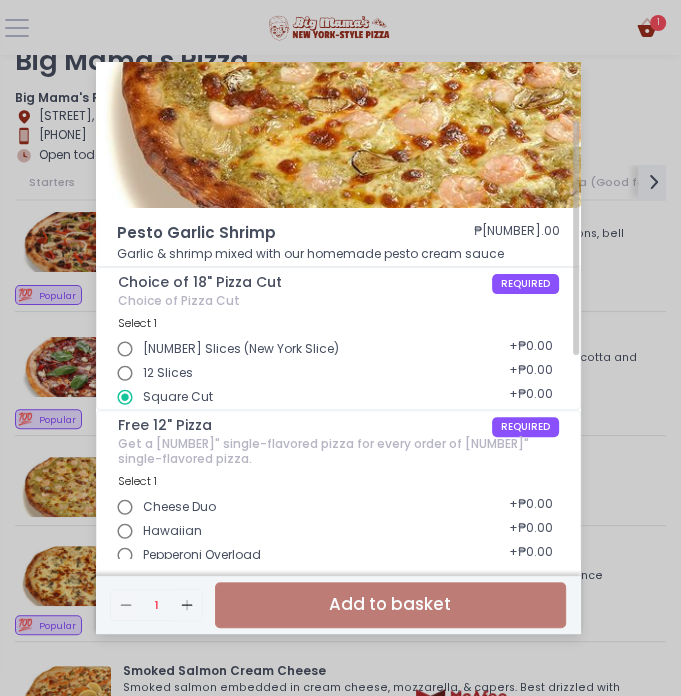 scroll, scrollTop: 229, scrollLeft: 0, axis: vertical 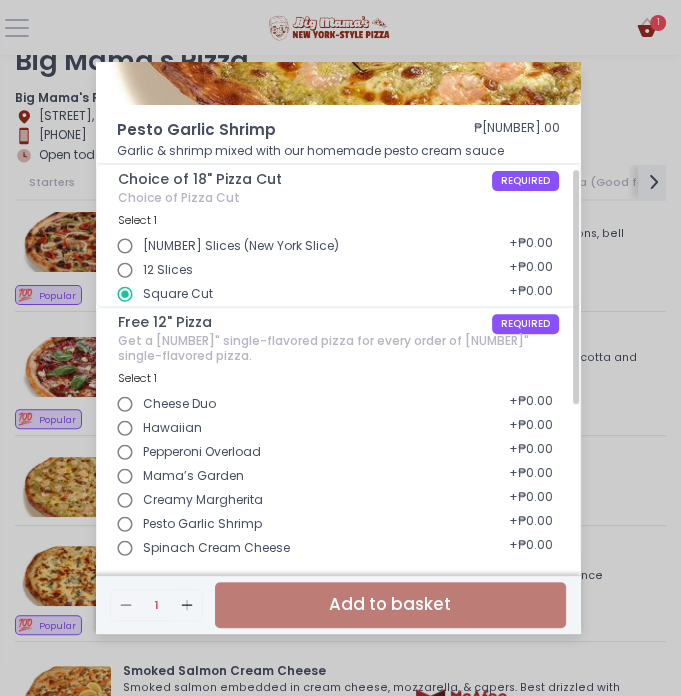 click on "Mama’s Garden" at bounding box center [125, 476] 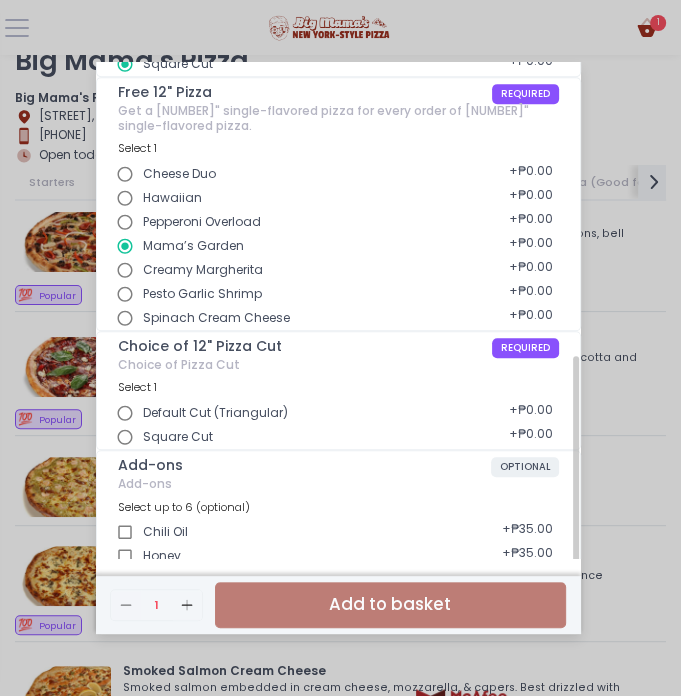 scroll, scrollTop: 512, scrollLeft: 0, axis: vertical 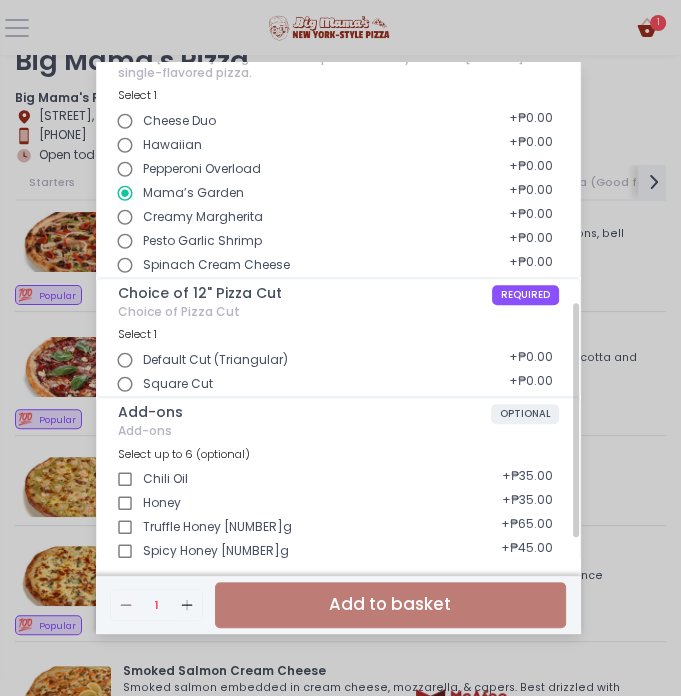 click on "Square Cut" at bounding box center (125, 384) 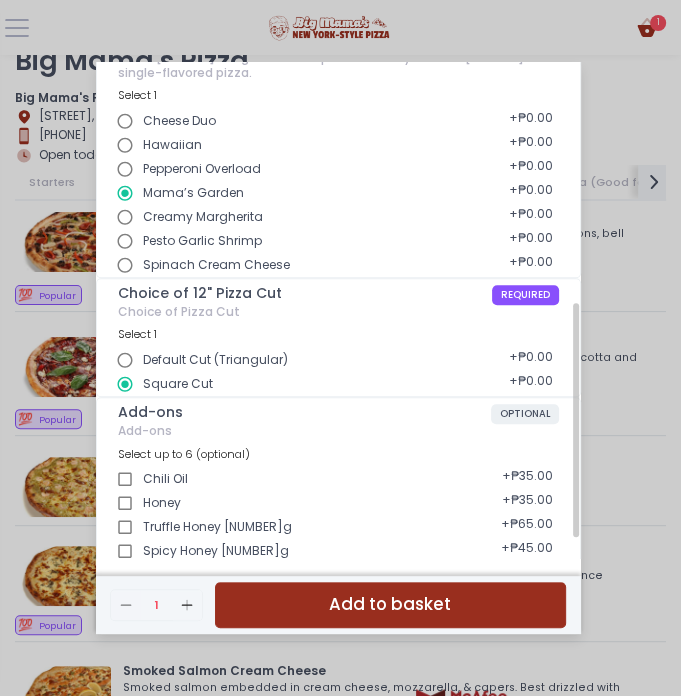 scroll, scrollTop: 555, scrollLeft: 0, axis: vertical 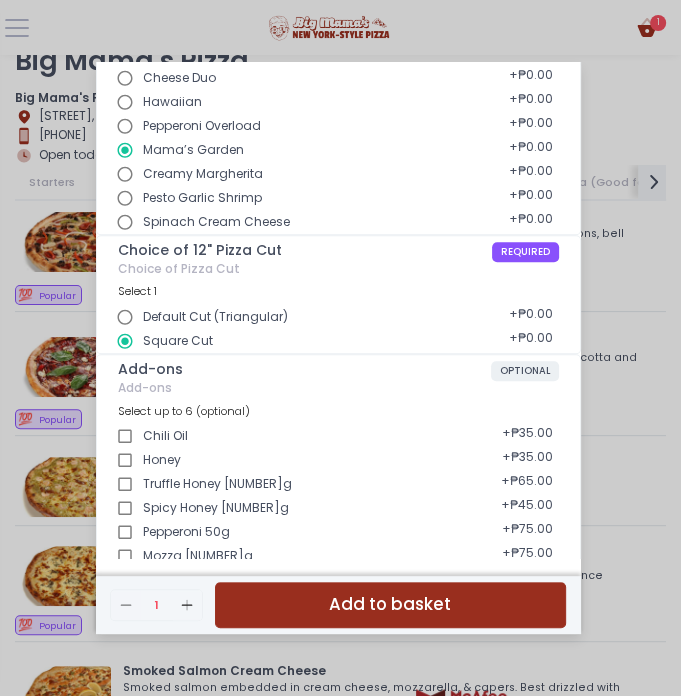 click on "Add to basket" at bounding box center (390, 604) 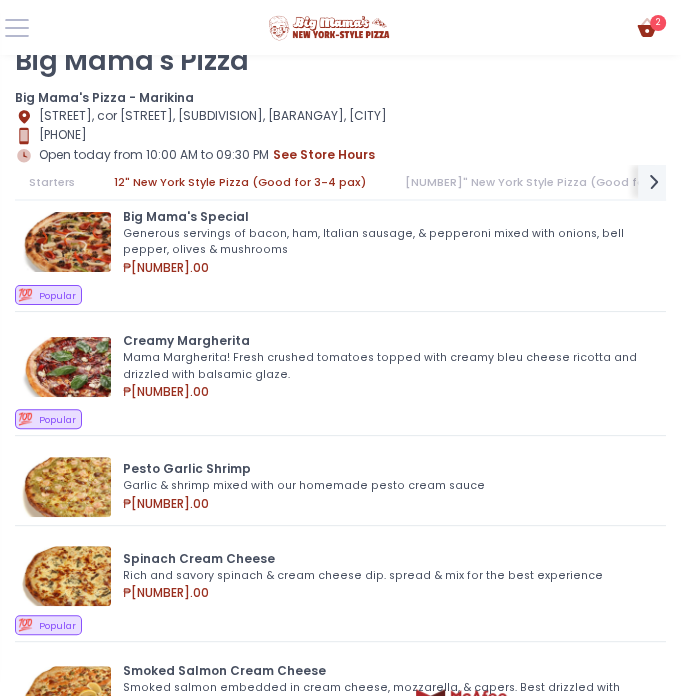 click 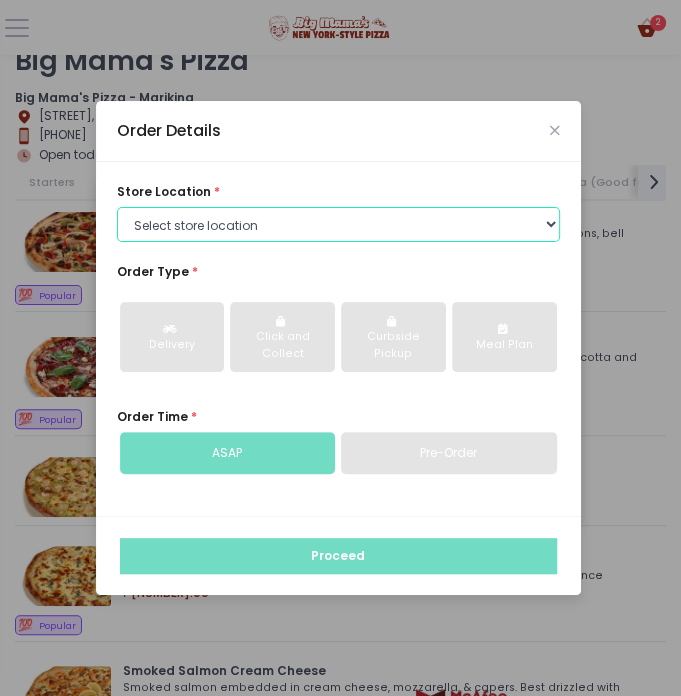 click on "Select store location Big Mama's Pizza - Marikina  Big Mama's Pizza - Katipunan  Big Mama's Pizza - The Podium  Big Mama's Pizza - Alabang  Big Mama's Pizza - Chino Roces Makati" at bounding box center (338, 225) 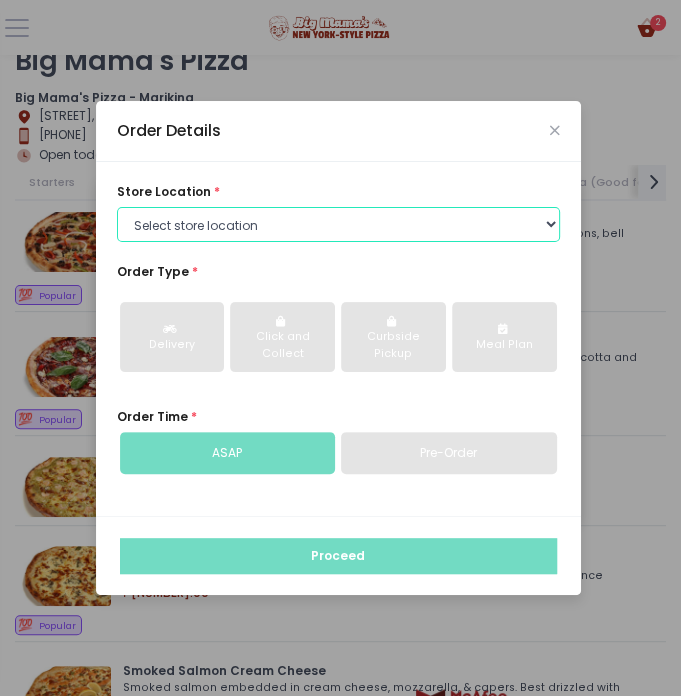 select on "68511359b81223ffdaa9ed01" 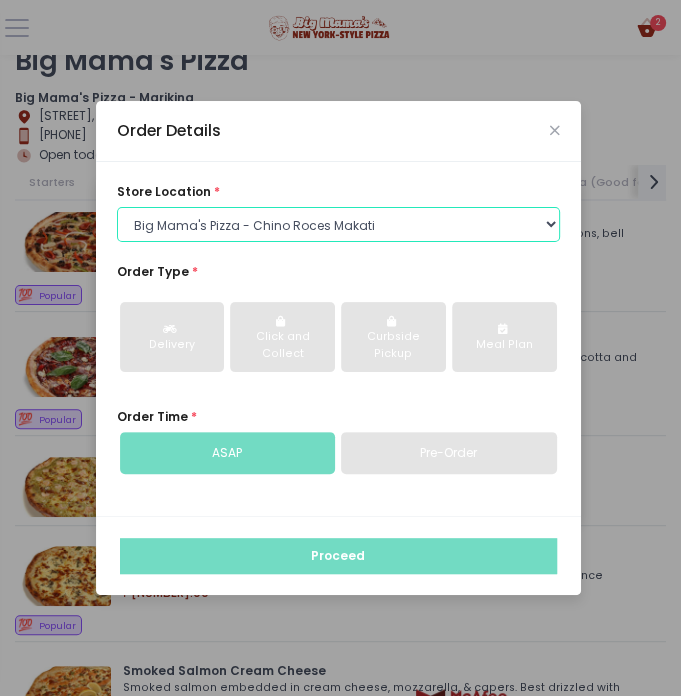 click on "Select store location Big Mama's Pizza - Marikina  Big Mama's Pizza - Katipunan  Big Mama's Pizza - The Podium  Big Mama's Pizza - Alabang  Big Mama's Pizza - Chino Roces Makati" at bounding box center [338, 225] 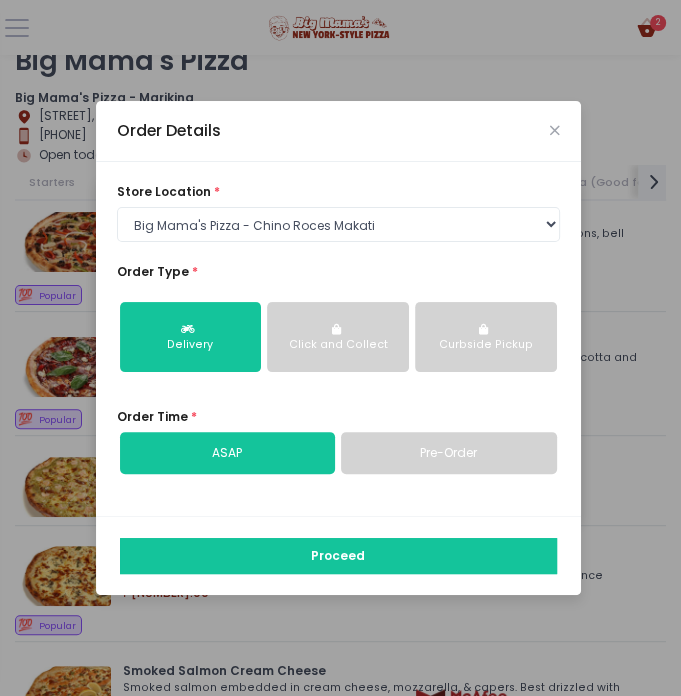 click on "Pre-Order" at bounding box center [449, 453] 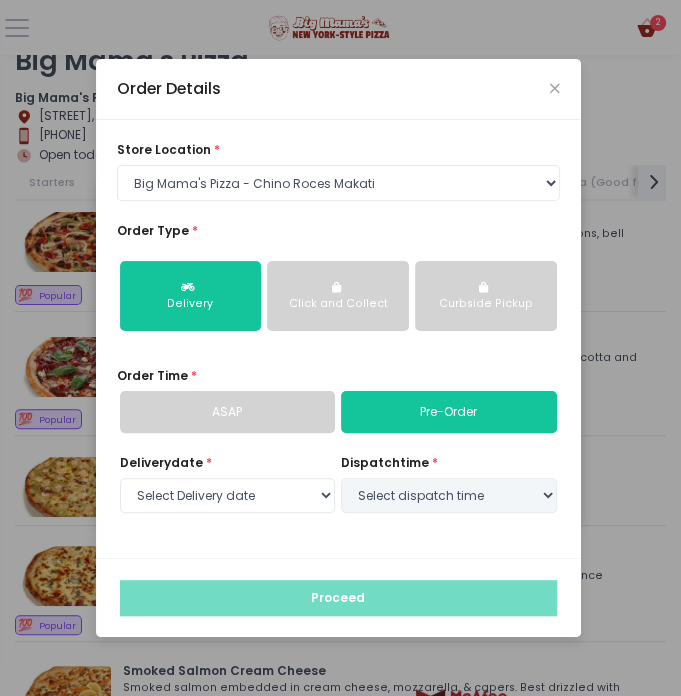 select on "2025-08-06" 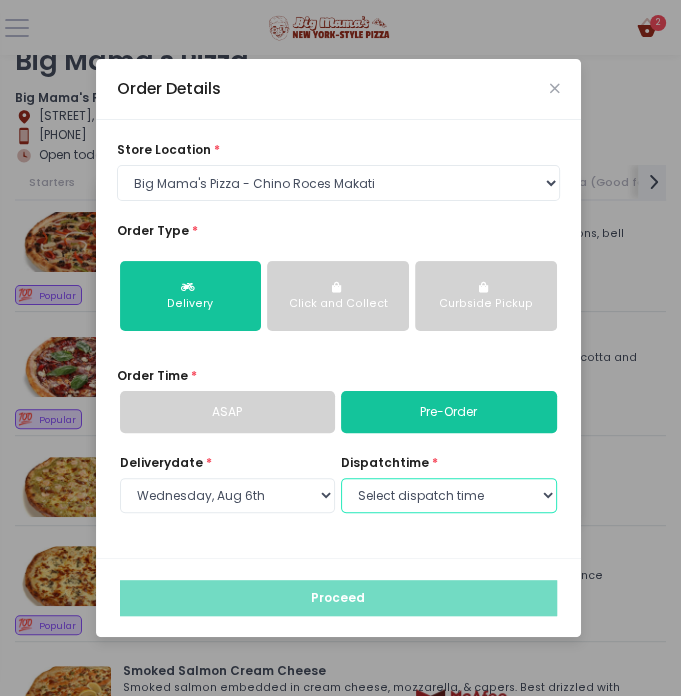 click on "Select dispatch time 11:30 AM - 12:00 PM 12:00 PM - 12:30 PM 12:30 PM - 01:00 PM 01:00 PM - 01:30 PM 01:30 PM - 02:00 PM 02:00 PM - 02:30 PM 02:30 PM - 03:00 PM 03:00 PM - 03:30 PM 03:30 PM - 04:00 PM 04:00 PM - 04:30 PM 04:30 PM - 05:00 PM 05:00 PM - 05:30 PM 05:30 PM - 06:00 PM 06:00 PM - 06:30 PM 06:30 PM - 07:00 PM 07:00 PM - 07:30 PM 07:30 PM - 08:00 PM 08:00 PM - 08:30 PM 08:30 PM - 09:00 PM 09:00 PM - 09:30 PM" at bounding box center [449, 496] 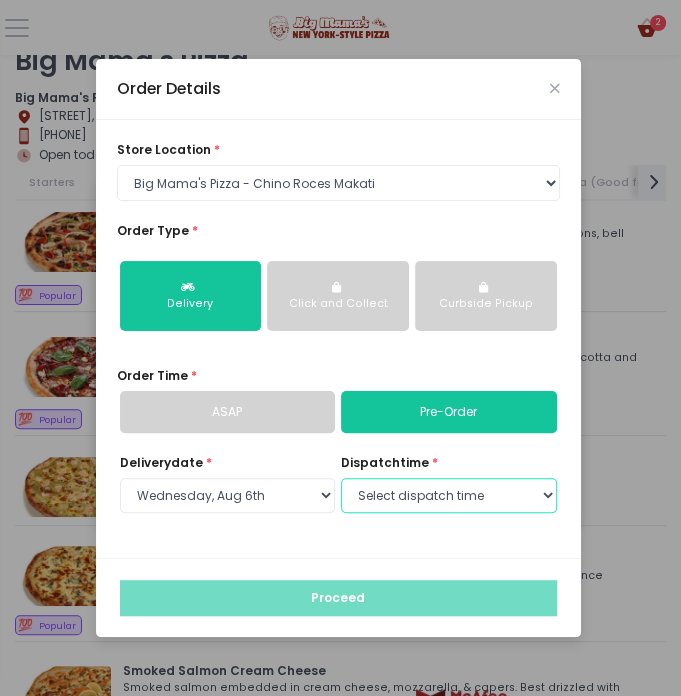 select on "[TIME]" 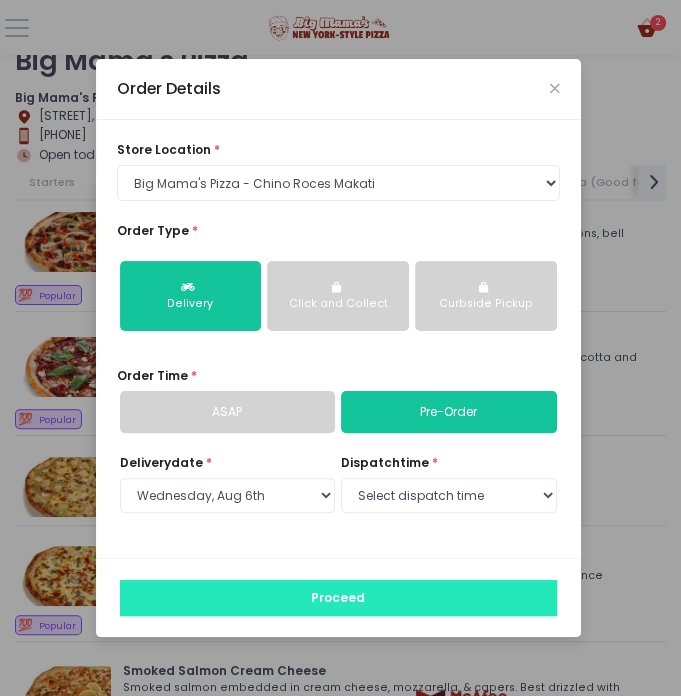 click on "Proceed" at bounding box center (338, 598) 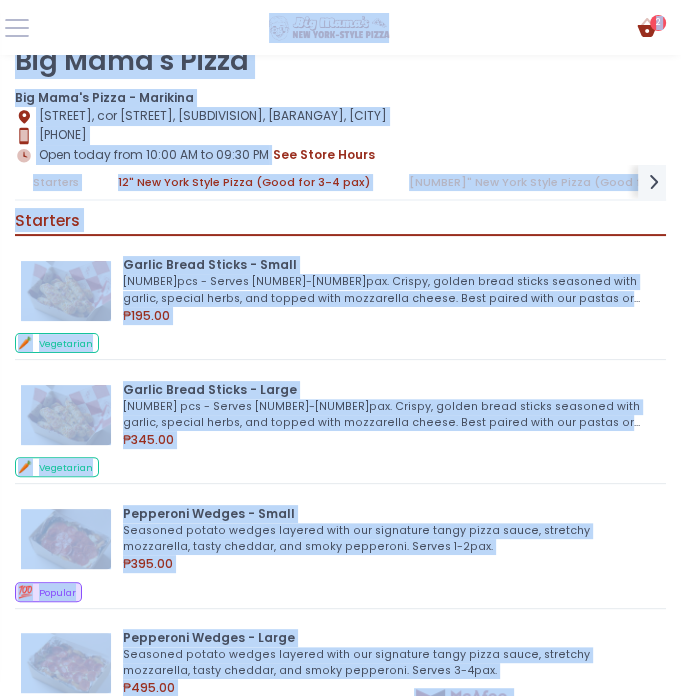 scroll, scrollTop: 4666, scrollLeft: 0, axis: vertical 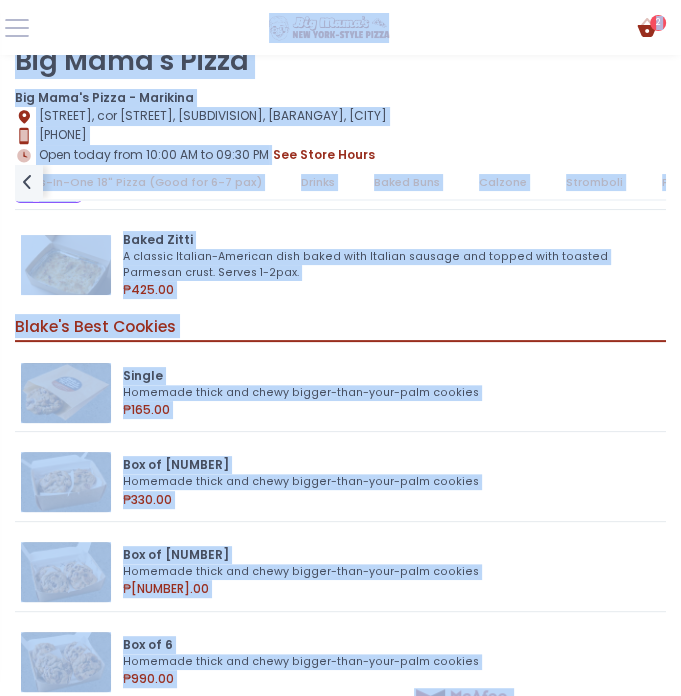 click 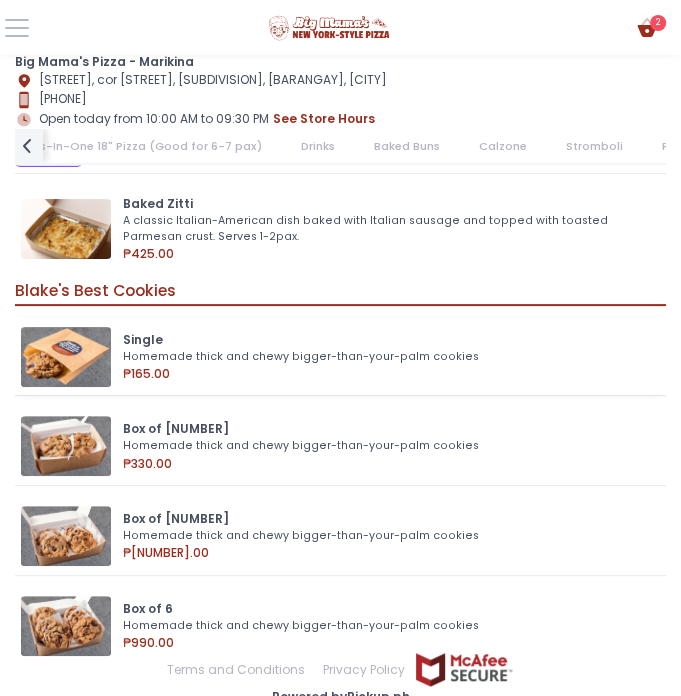 scroll, scrollTop: 93, scrollLeft: 0, axis: vertical 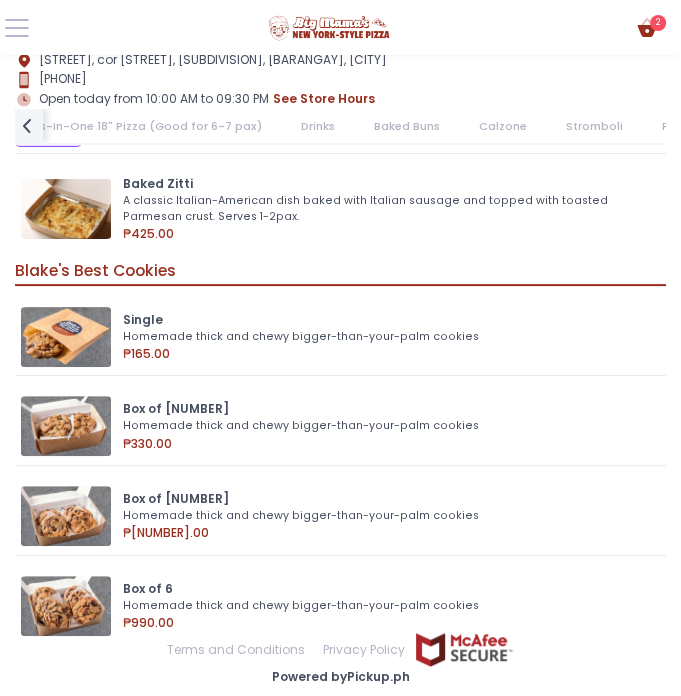 click on "Cart Created with Sketch." 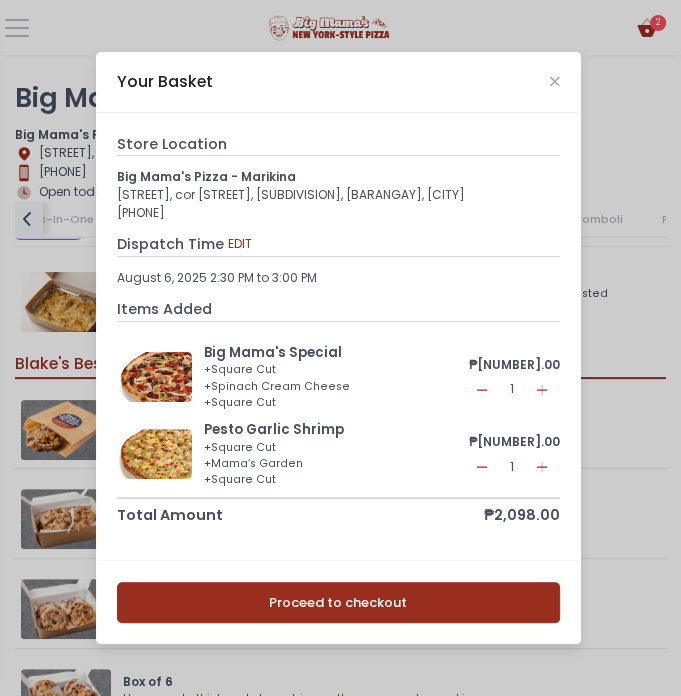 scroll, scrollTop: 93, scrollLeft: 0, axis: vertical 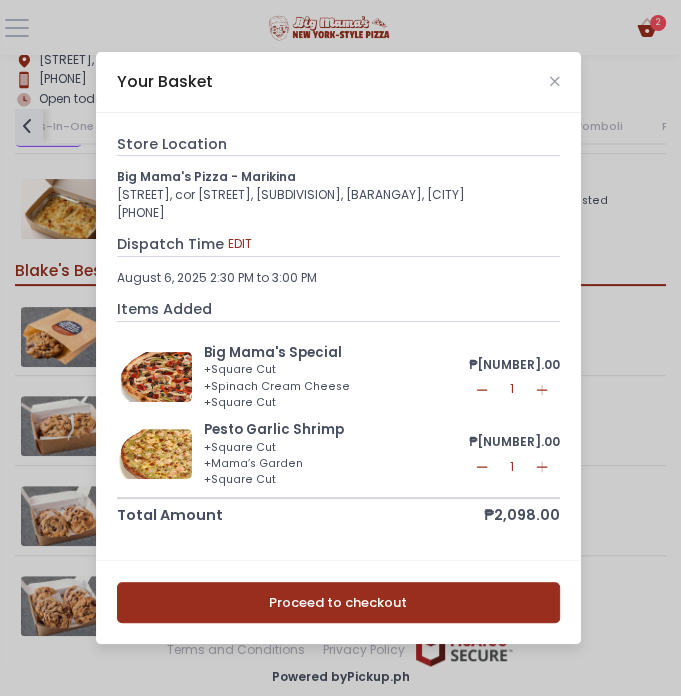 click on "Proceed to checkout" at bounding box center (338, 602) 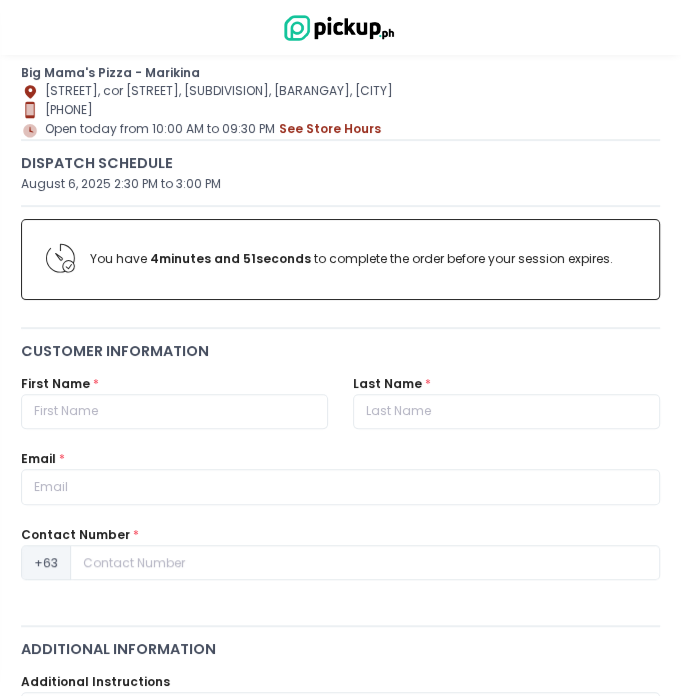 scroll, scrollTop: 200, scrollLeft: 0, axis: vertical 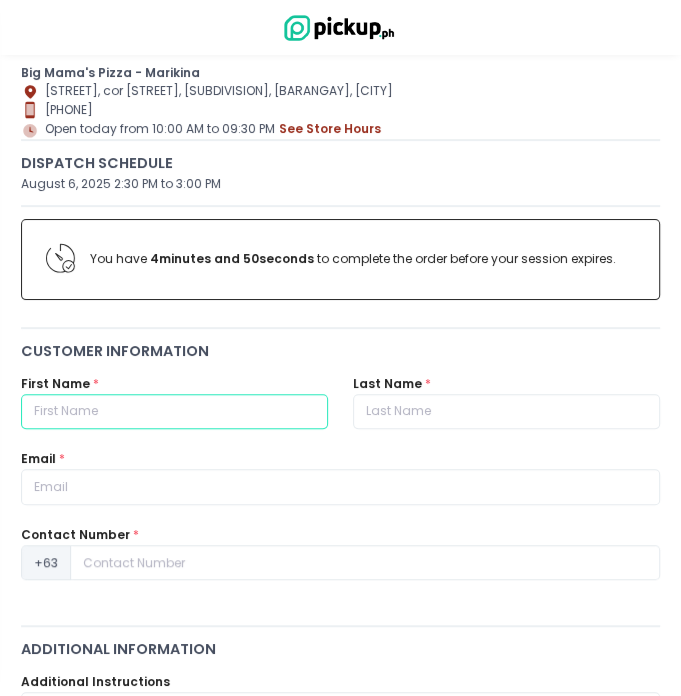 click at bounding box center (174, 412) 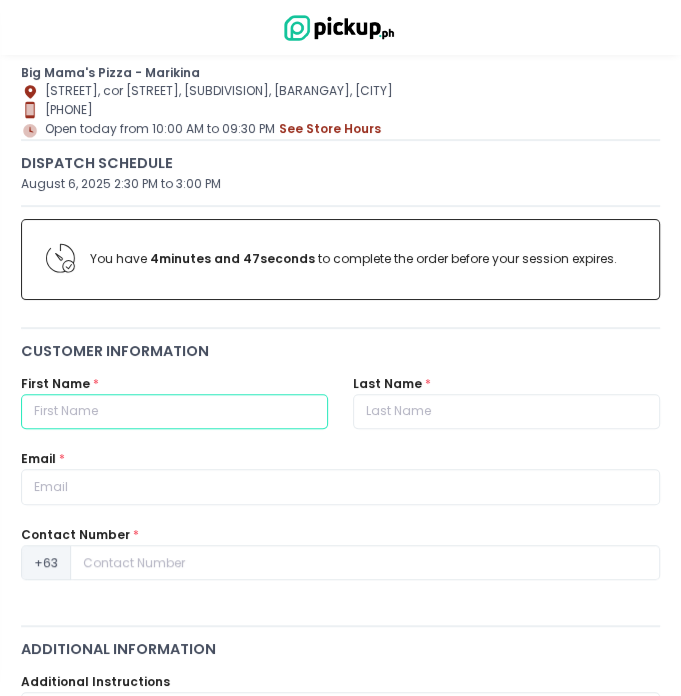 type on "[FIRST]" 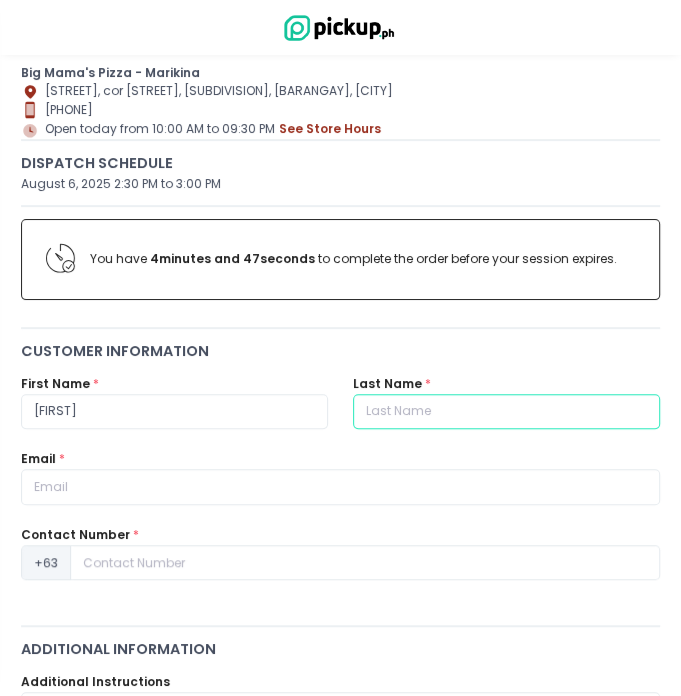 type on "DAUPLO" 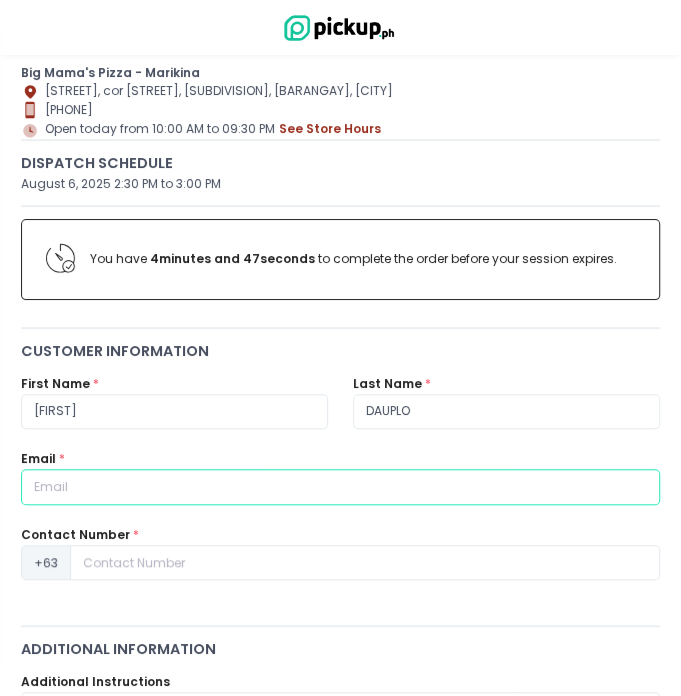 type on "[EMAIL]" 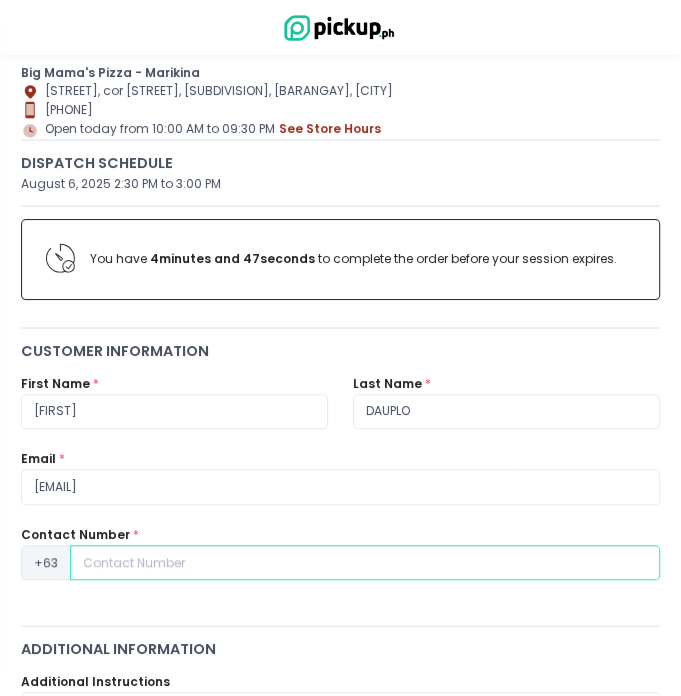 type on "[PHONE]" 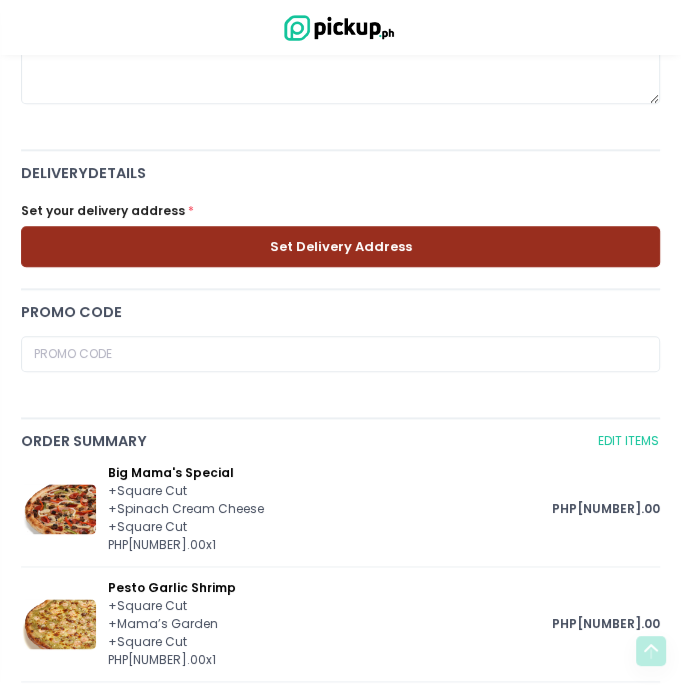 scroll, scrollTop: 900, scrollLeft: 0, axis: vertical 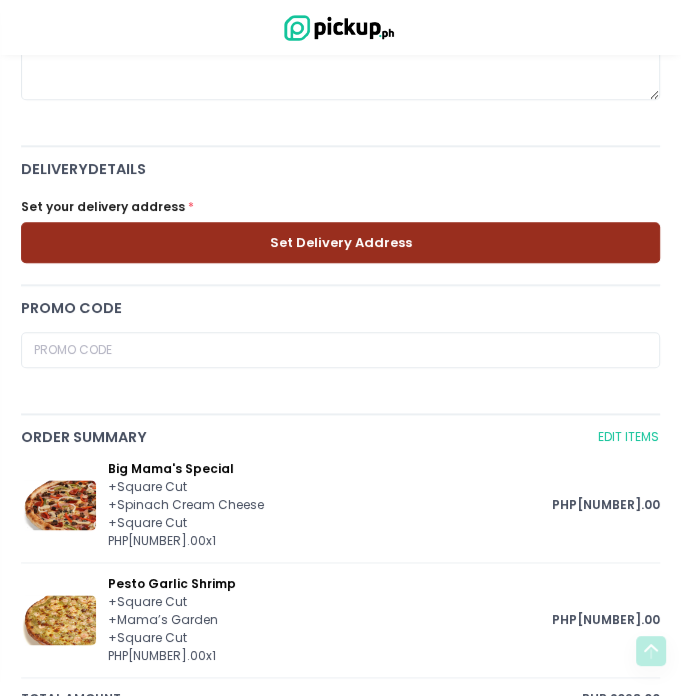 click on "Set Delivery Address" at bounding box center [340, 242] 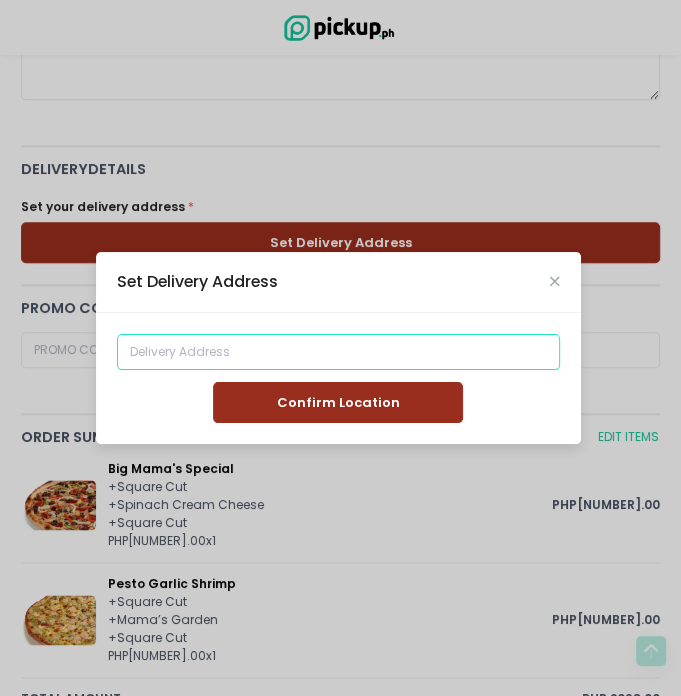 click at bounding box center (338, 352) 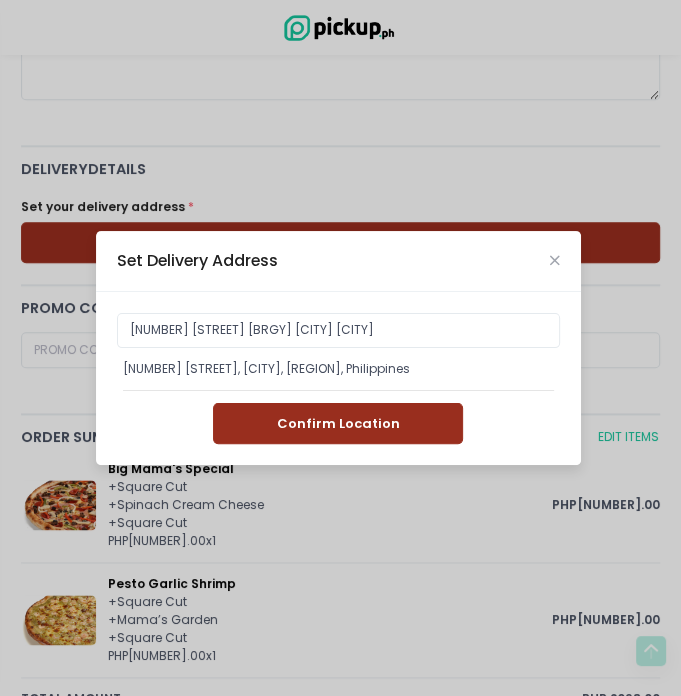 type on "[NUMBER] [STREET], [CITY], [REGION], Philippines" 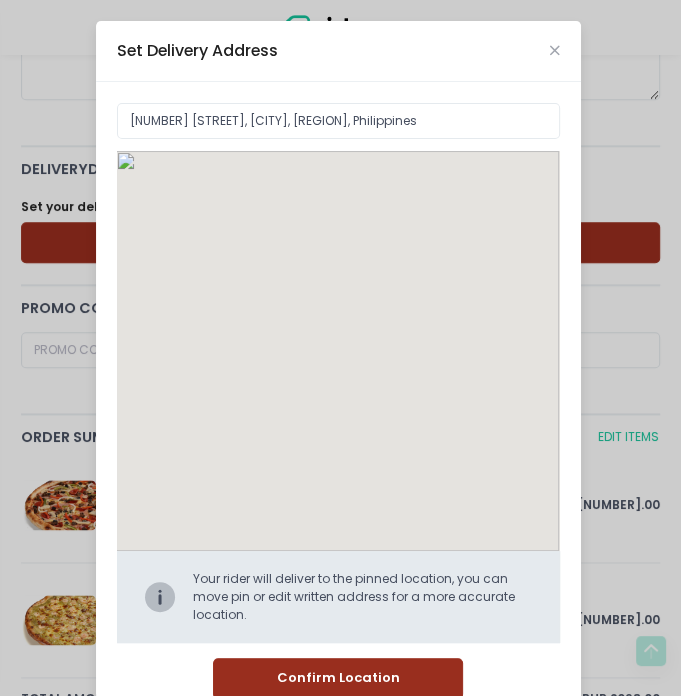 click on "[NUMBER] [STREET], [CITY], [REGION], Philippines Move pin to edit location Stockholm-icons / Code / Info-circle Created with Sketch. Your rider will deliver to the pinned location, you can move pin or edit written address for a more accurate location. Confirm Location" at bounding box center (338, 401) 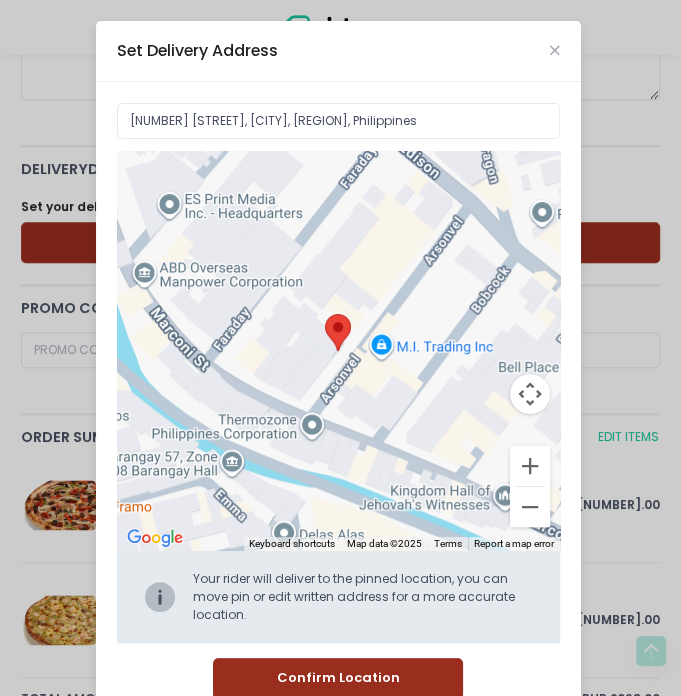 click on "Confirm Location" at bounding box center (338, 678) 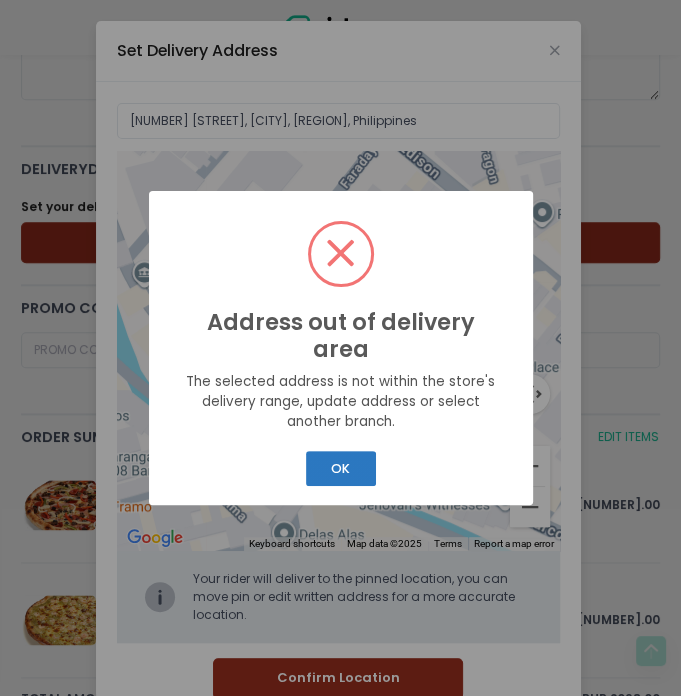 click on "OK" at bounding box center [341, 468] 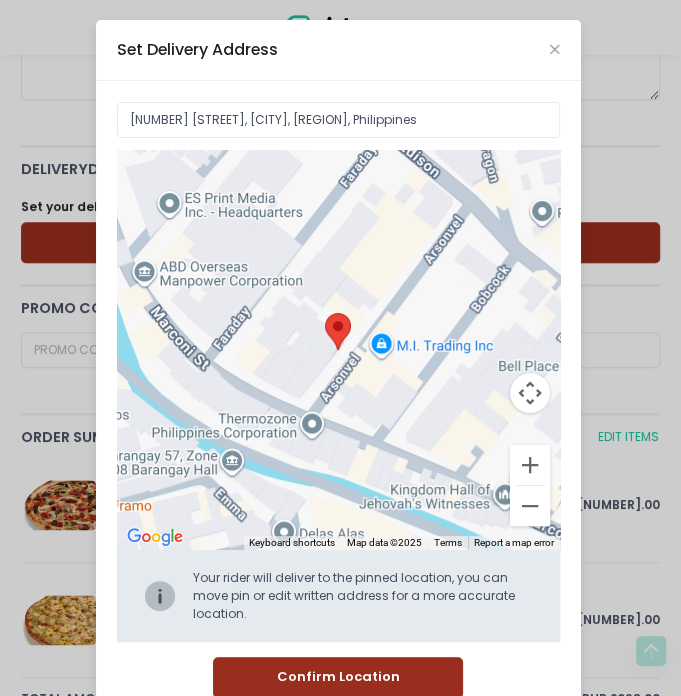 scroll, scrollTop: 44, scrollLeft: 0, axis: vertical 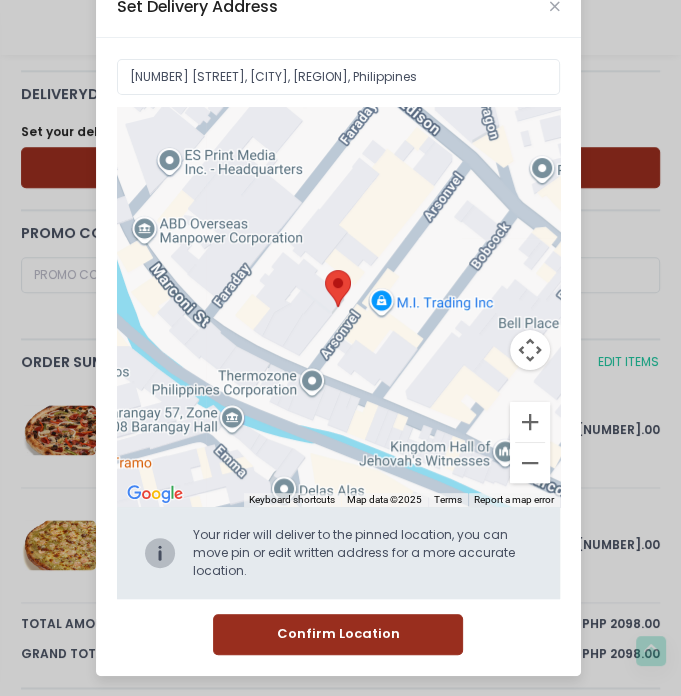 click on "Confirm Location" at bounding box center (338, 634) 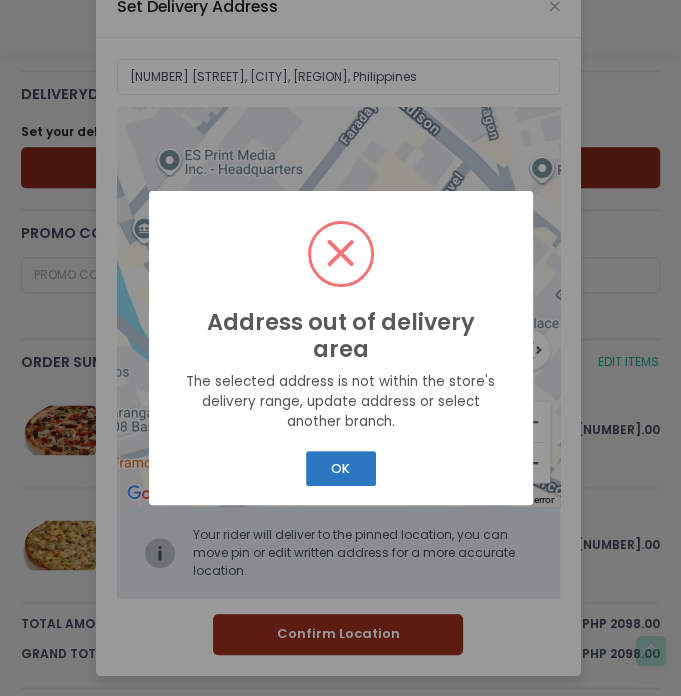 click on "OK" at bounding box center [341, 468] 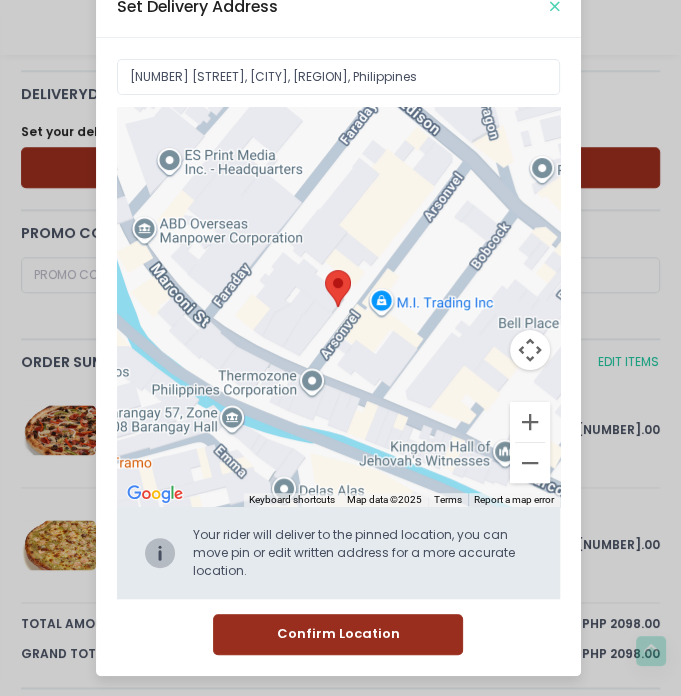 click at bounding box center (555, 6) 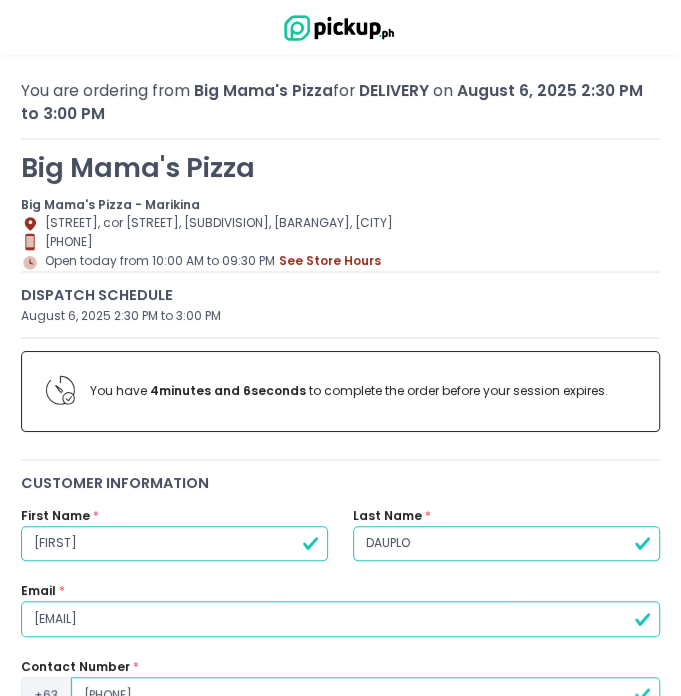 scroll, scrollTop: 52, scrollLeft: 0, axis: vertical 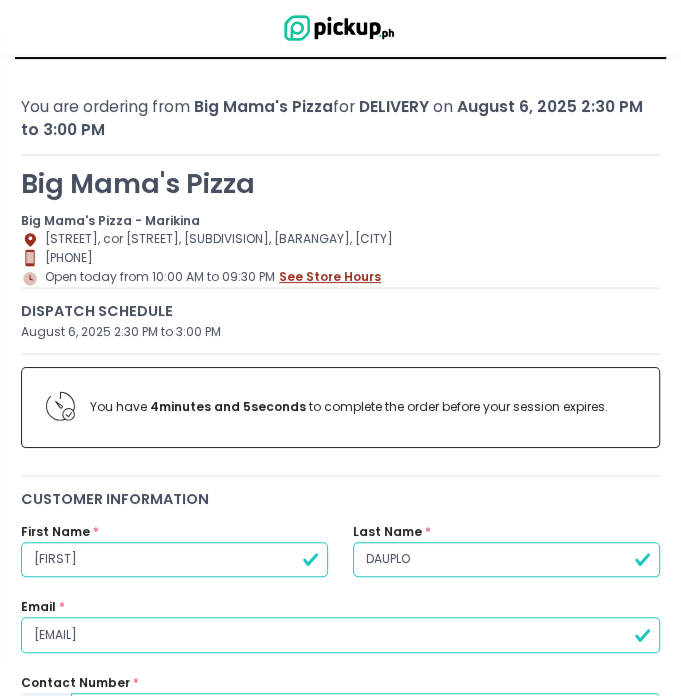 click on "see store hours" at bounding box center (330, 277) 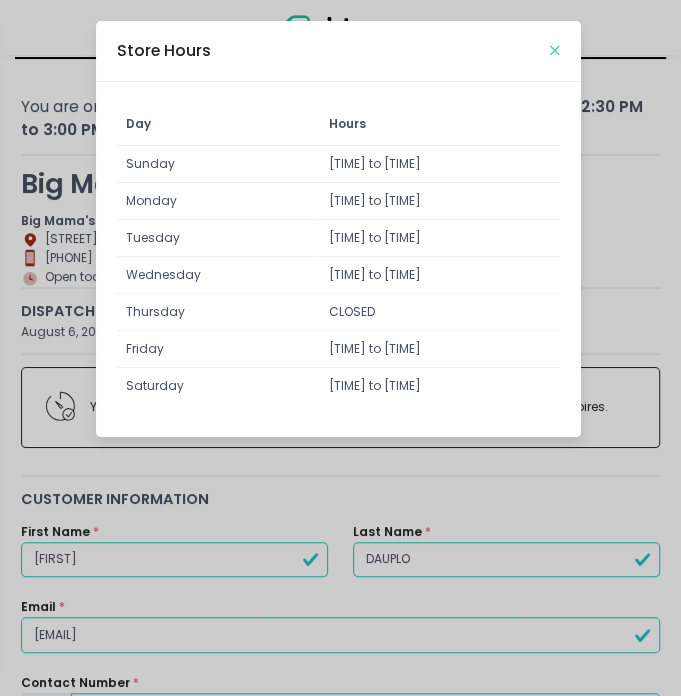 click at bounding box center (555, 50) 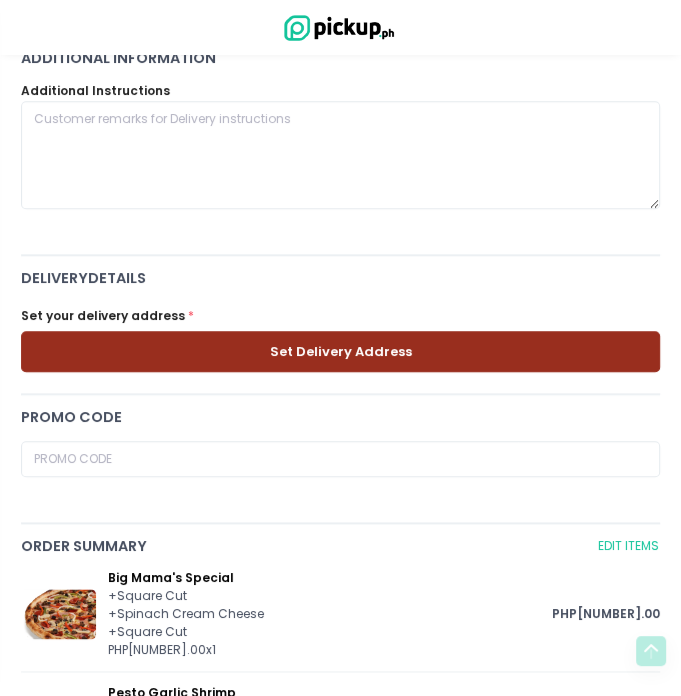 scroll, scrollTop: 549, scrollLeft: 0, axis: vertical 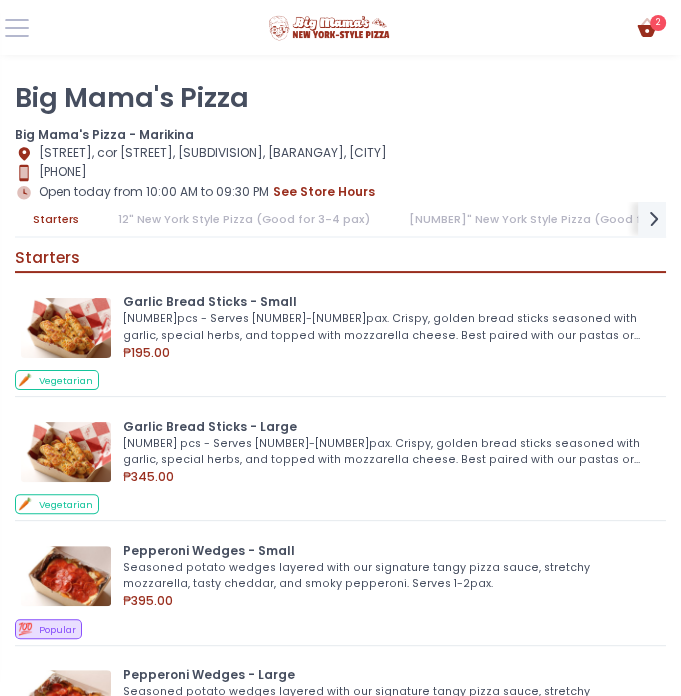 click on "Cart Created with Sketch." 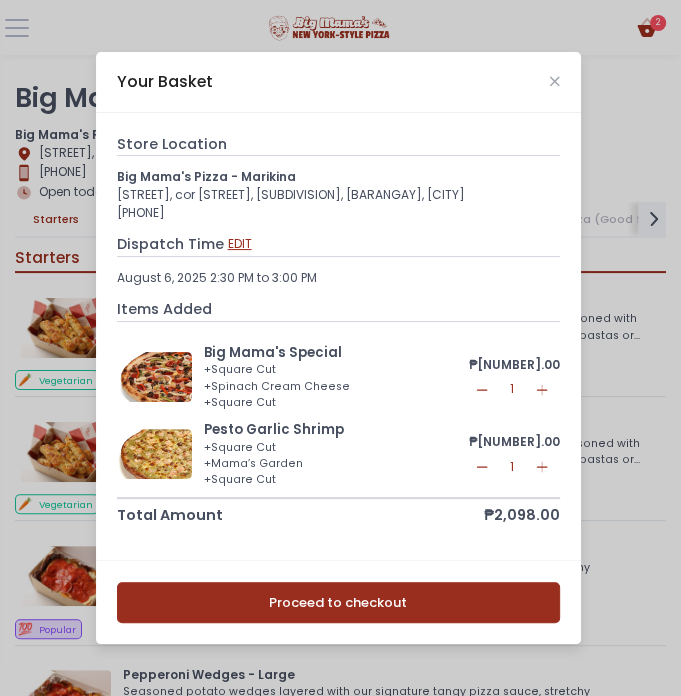 click on "EDIT" at bounding box center [240, 244] 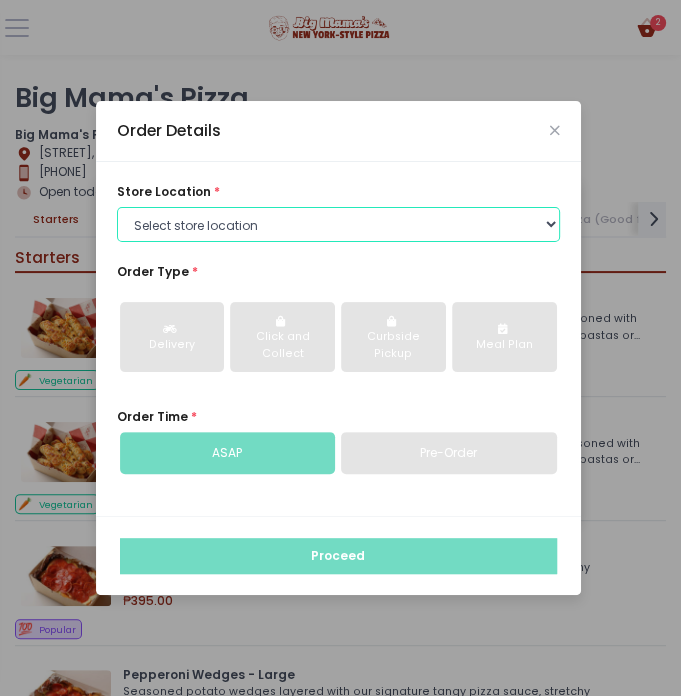 click on "Select store location Big Mama's Pizza - Marikina  Big Mama's Pizza - Katipunan  Big Mama's Pizza - The Podium  Big Mama's Pizza - Alabang  Big Mama's Pizza - Chino Roces Makati" at bounding box center (338, 225) 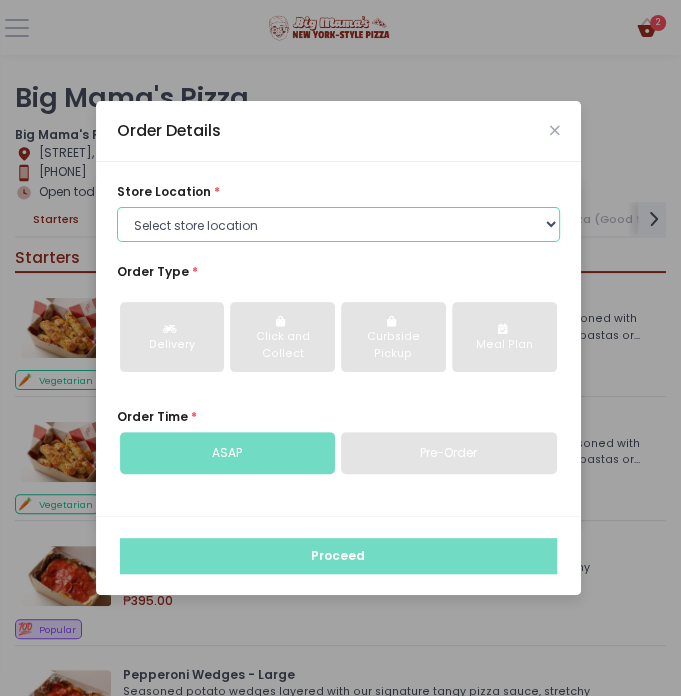 select on "68511359b81223ffdaa9ed01" 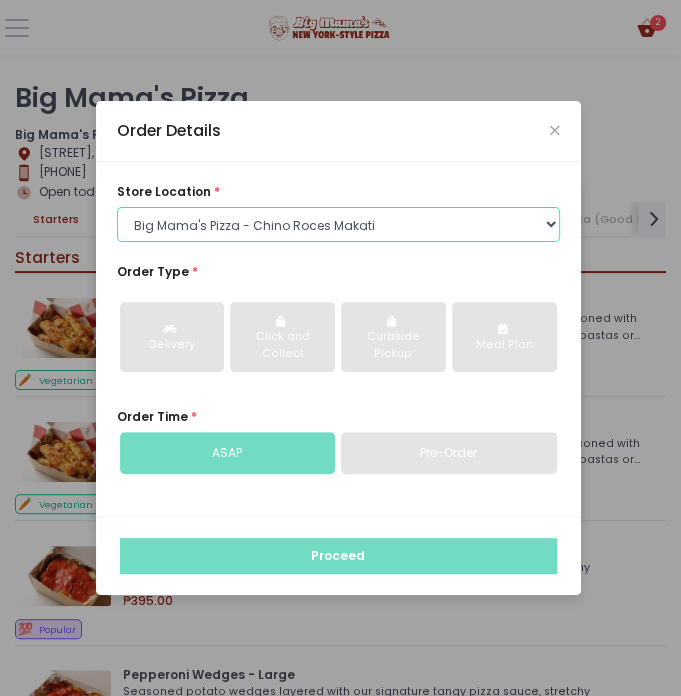click on "Select store location Big Mama's Pizza - Marikina  Big Mama's Pizza - Katipunan  Big Mama's Pizza - The Podium  Big Mama's Pizza - Alabang  Big Mama's Pizza - Chino Roces Makati" at bounding box center (338, 225) 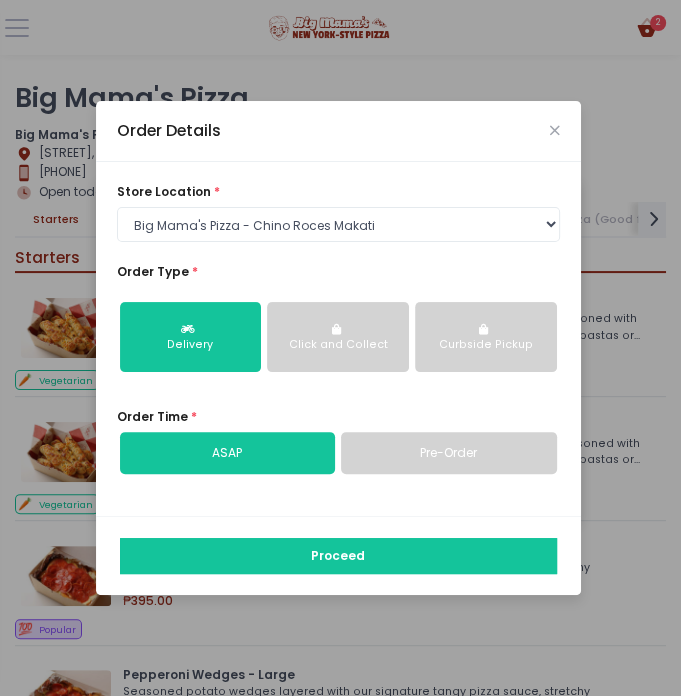 click on "Pre-Order" at bounding box center (449, 453) 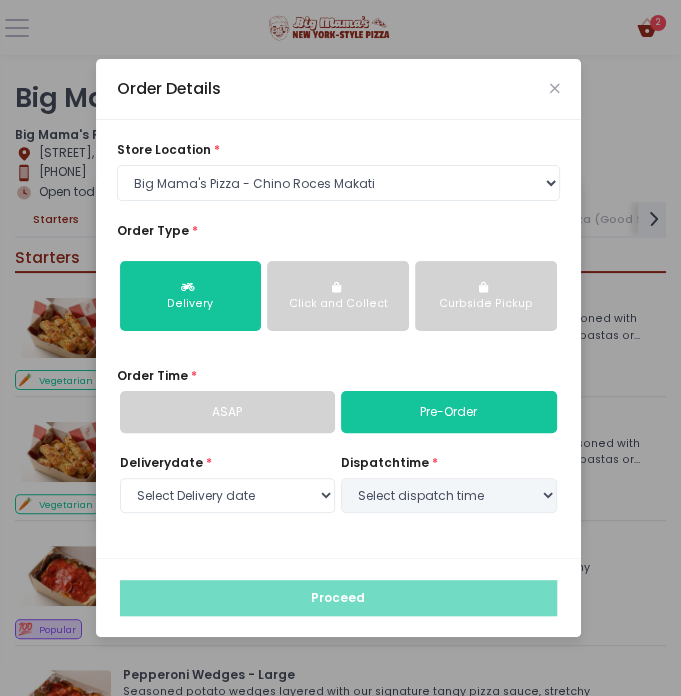 select on "2025-08-06" 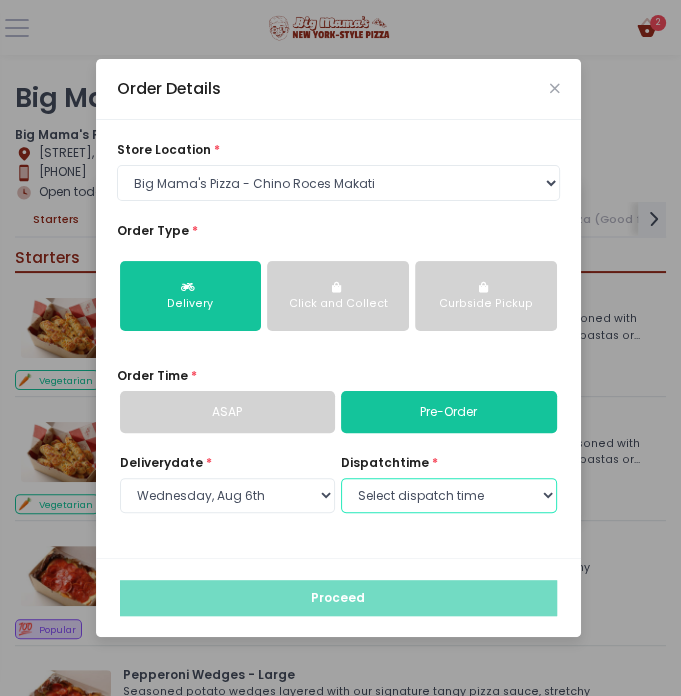 click on "Select dispatch time [TIME] - [TIME] [TIME] - [TIME] [TIME] - [TIME] [TIME] - [TIME] [TIME] - [TIME] [TIME] - [TIME] [TIME] - [TIME] [TIME] - [TIME] [TIME] - [TIME] [TIME] - [TIME] [TIME] - [TIME] [TIME] - [TIME] [TIME] - [TIME] [TIME] - [TIME] [TIME] - [TIME] [TIME] - [TIME] [TIME] - [TIME] [TIME] - [TIME] [TIME] - [TIME]" at bounding box center (449, 496) 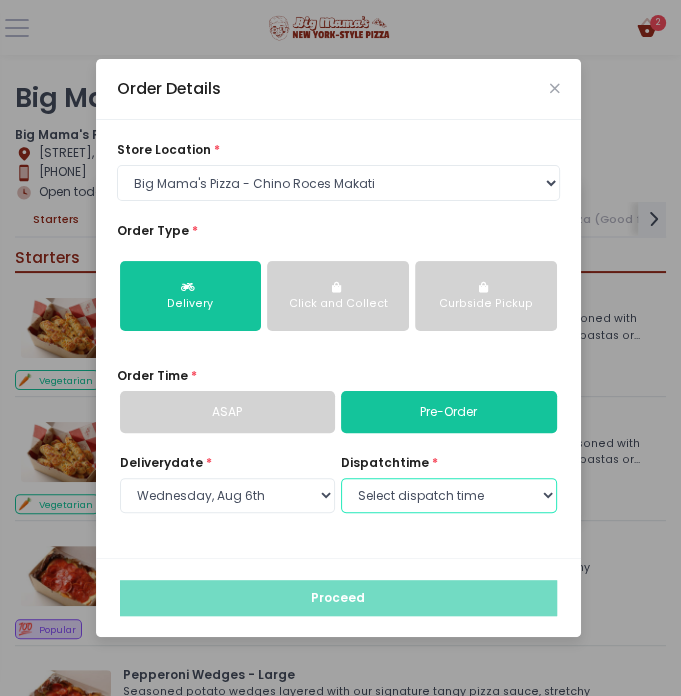 select on "[TIME]" 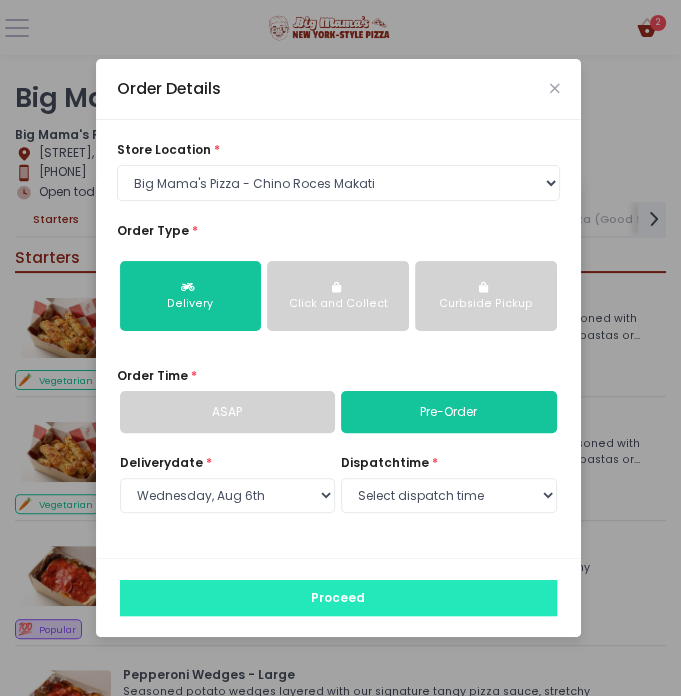 click on "Proceed" at bounding box center (338, 598) 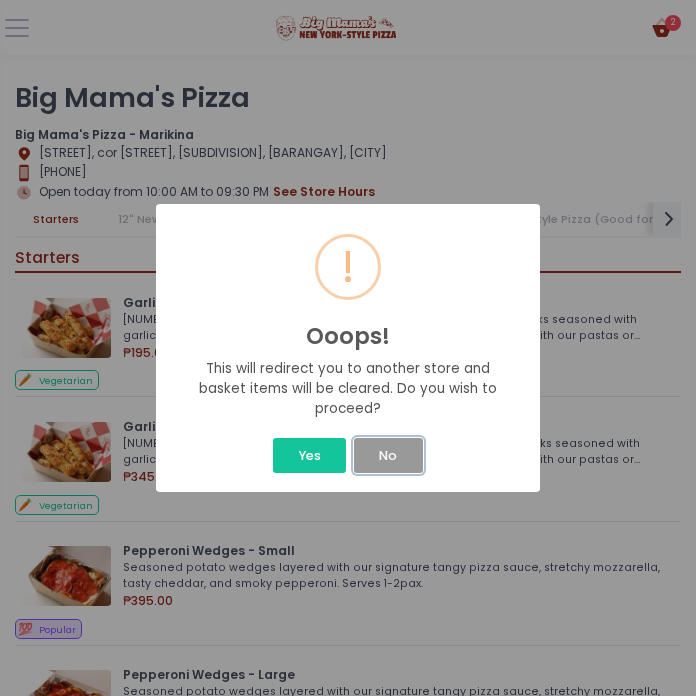 click on "No" at bounding box center (388, 455) 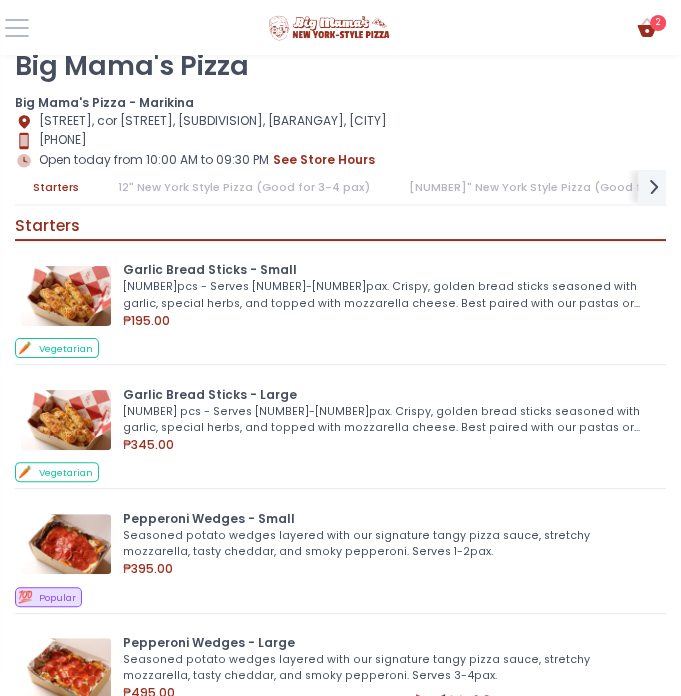 scroll, scrollTop: 0, scrollLeft: 0, axis: both 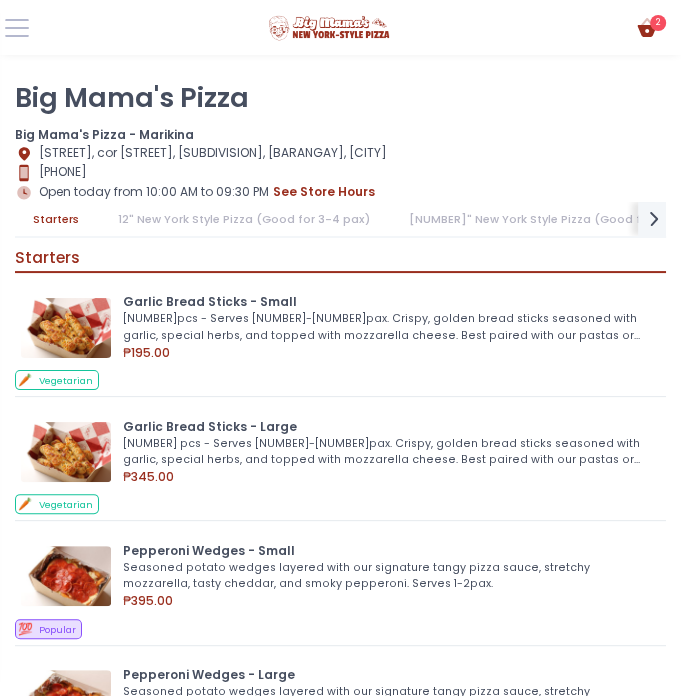 click on "Cart Created with Sketch." 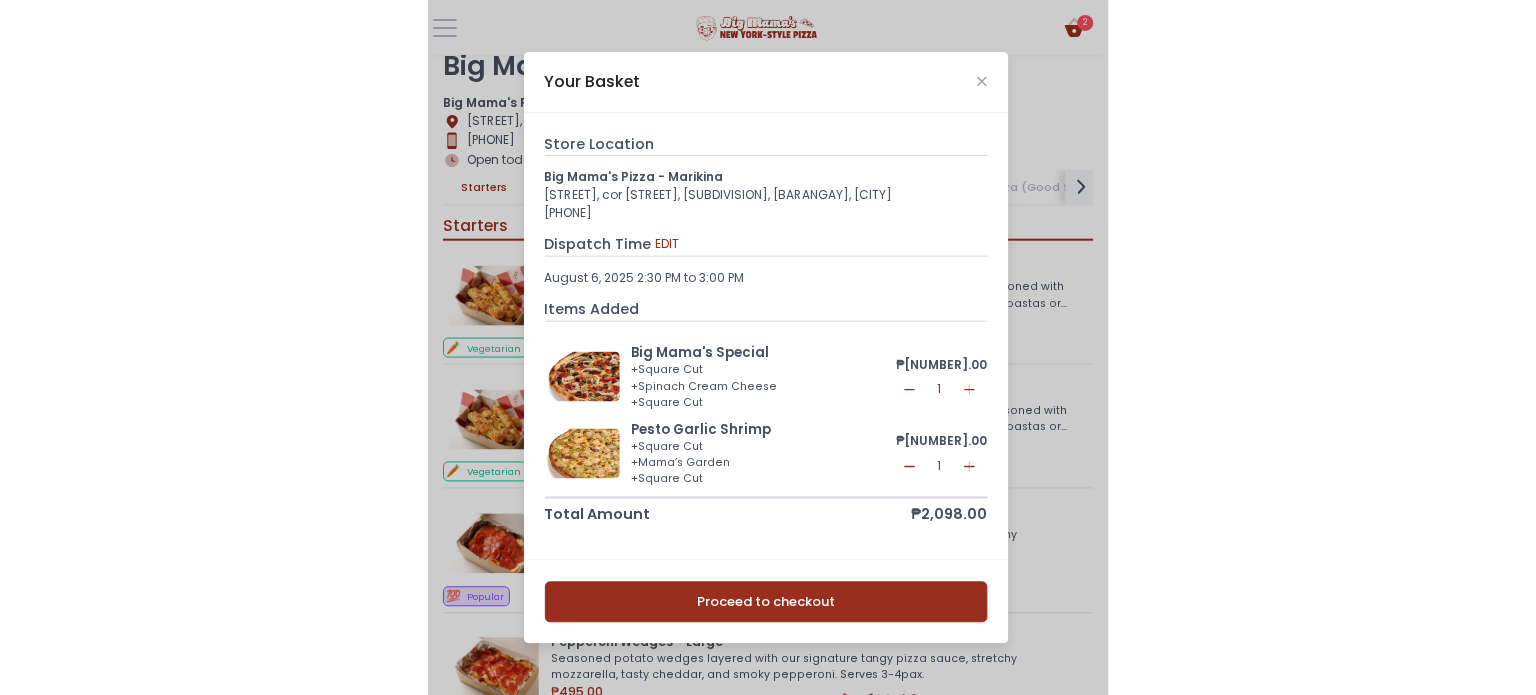 scroll, scrollTop: 0, scrollLeft: 0, axis: both 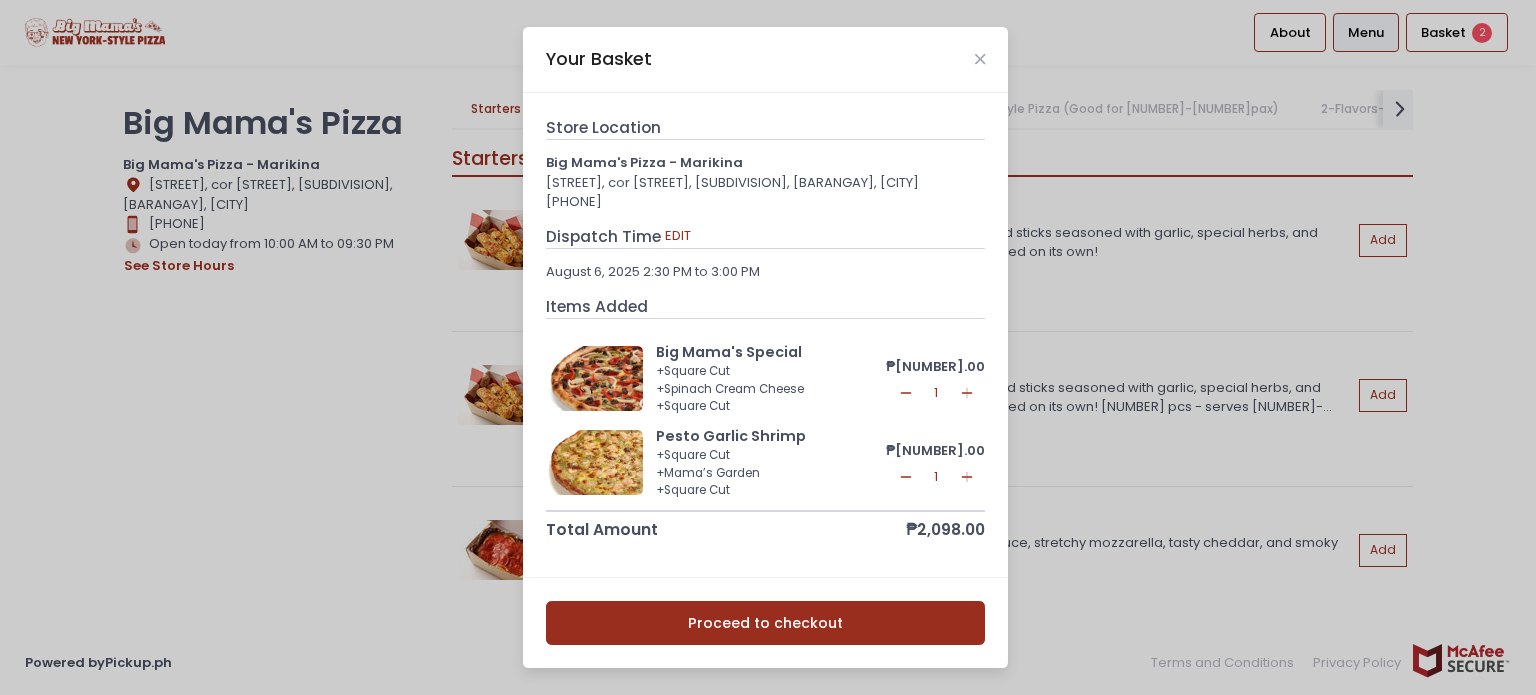click on "Your Basket Store Location Big Mama's Pizza - Marikina [STREET], cor Sta. Ana Ext., Midtown Subdivision, [BRGY], Marikina City [PHONE] Dispatch Time EDIT August [NUMBER], [YEAR]   [TIME]   to   [TIME]     Items Added Big Mama's Special   +  Square Cut   +  Spinach Cream Cheese   +  Square Cut   ₱[NUMBER].00 Remove Created with Sketch. [NUMBER] Add Created with Sketch. Pesto Garlic Shrimp   +  Square Cut   +  Mama’s Garden   +  Square Cut   ₱[NUMBER].00 Remove Created with Sketch. [NUMBER] Add Created with Sketch. Total Amount ₱[NUMBER].00 Proceed to checkout" at bounding box center (768, 347) 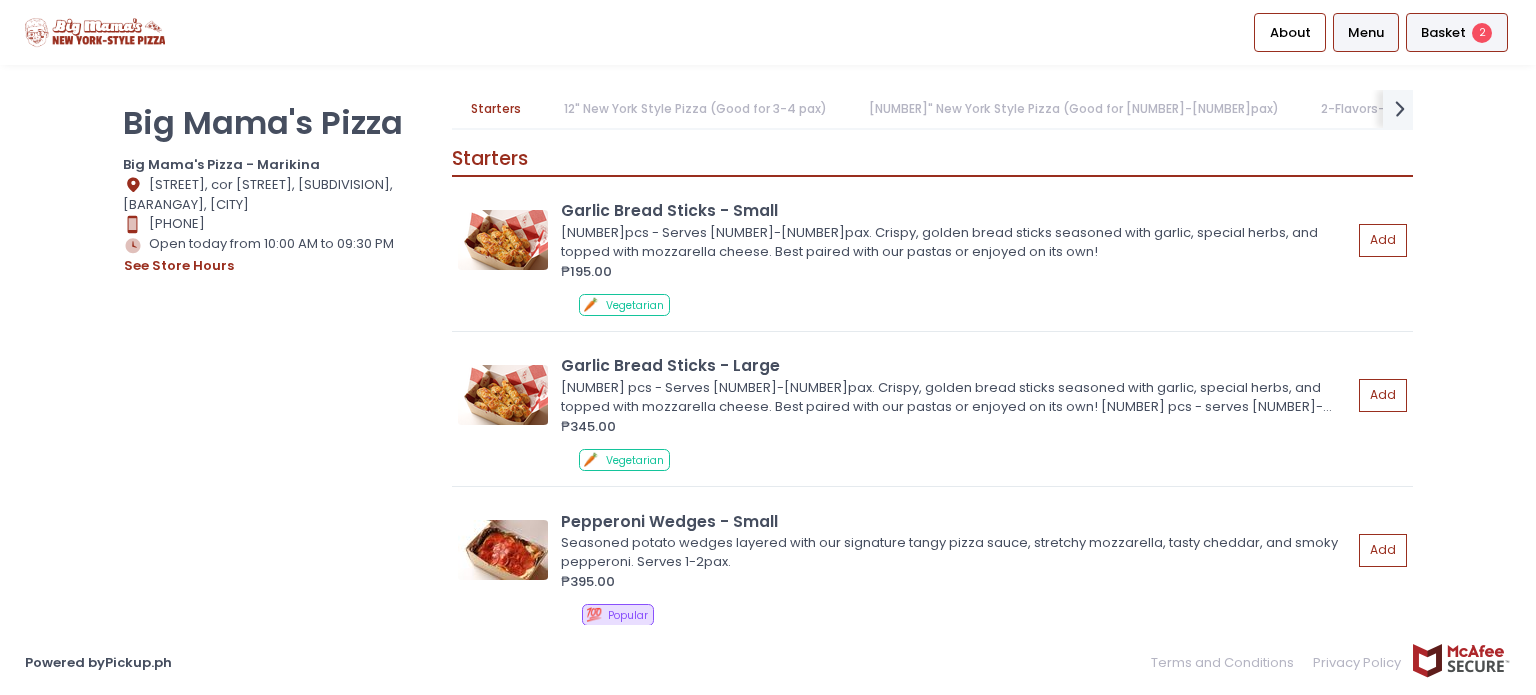 click on "Basket" at bounding box center [1443, 33] 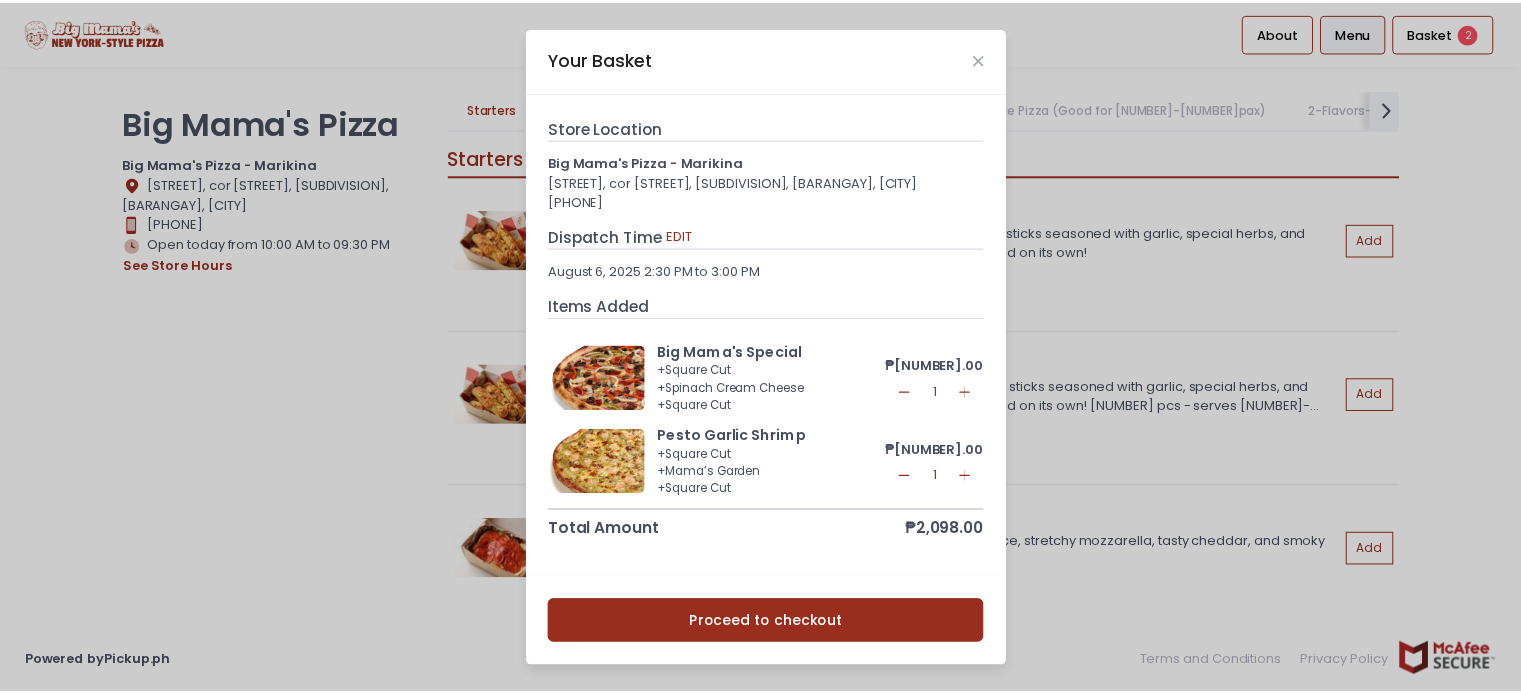 scroll, scrollTop: 9, scrollLeft: 0, axis: vertical 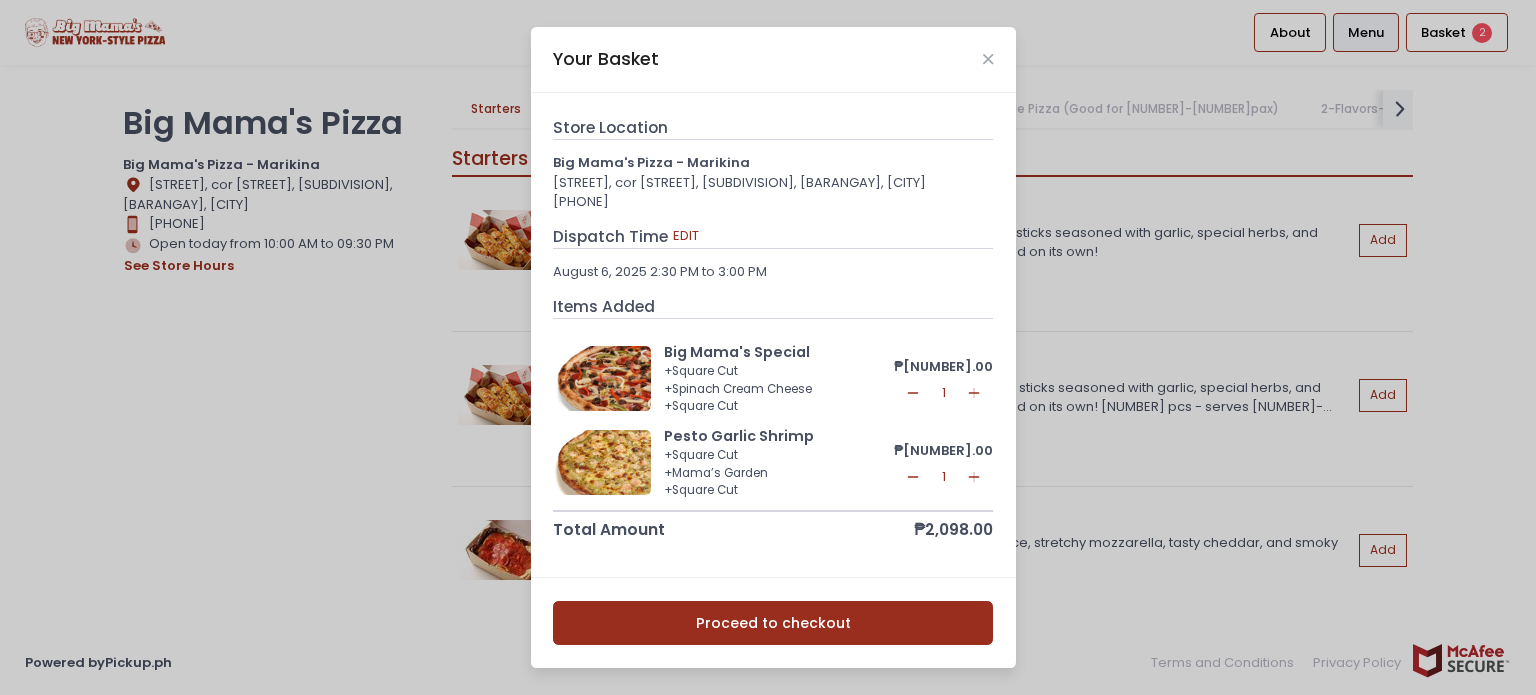 click on "Proceed to checkout" at bounding box center (773, 623) 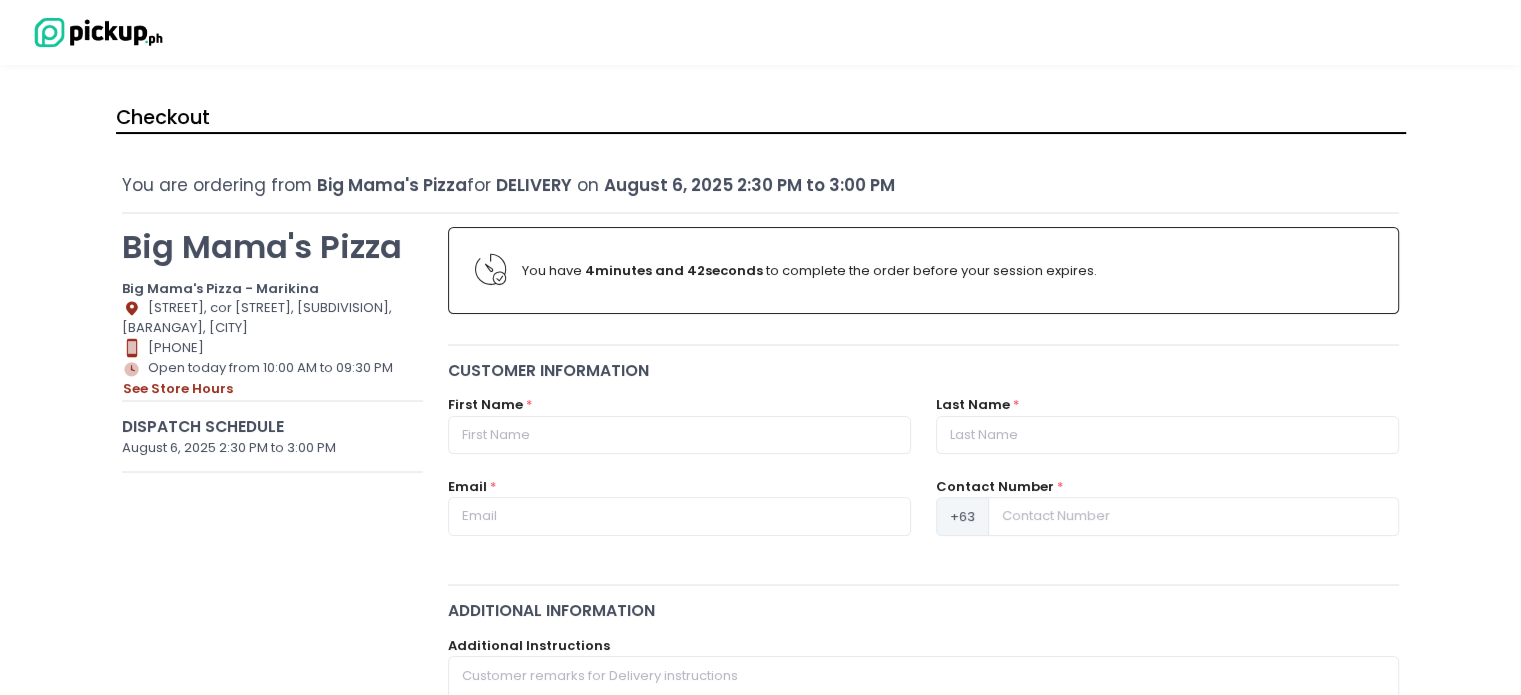 click on "Checkout You are ordering from   Big Mama's Pizza  for   Delivery   on   August [NUMBER], [YEAR]   [TIME]   to   [TIME]   Big Mama's Pizza       Big Mama's Pizza - Marikina   Location Created with Sketch.     [STREET], cor Sta. Ana Ext., Midtown Subdivision, [BRGY], Marikina City     Contact Number Created with Sketch.   [PHONE] Store Hours Created with Sketch.     Open today from  [TIME] to [TIME]    see store hours Dispatch Schedule August [NUMBER], [YEAR]   [TIME]   to   [TIME] You have   [NUMBER]  minutes and   [NUMBER]  seconds   to complete the order before your session expires. Customer Information   First Name   *     Last Name   *     Email   *     Contact Number   *   +[CODE] Additional Information   Additional Instructions     delivery  Details   Set your delivery address   * Set Delivery Address Promo code Order Summary    Edit Items   Big Mama's Special +  Square Cut   +  Spinach Cream Cheese   +  Square Cut   PHP  [NUMBER].00  x  [NUMBER] PHP  [NUMBER].00 Pesto Garlic Shrimp +  Square Cut   +  Mama’s Garden" at bounding box center (760, 958) 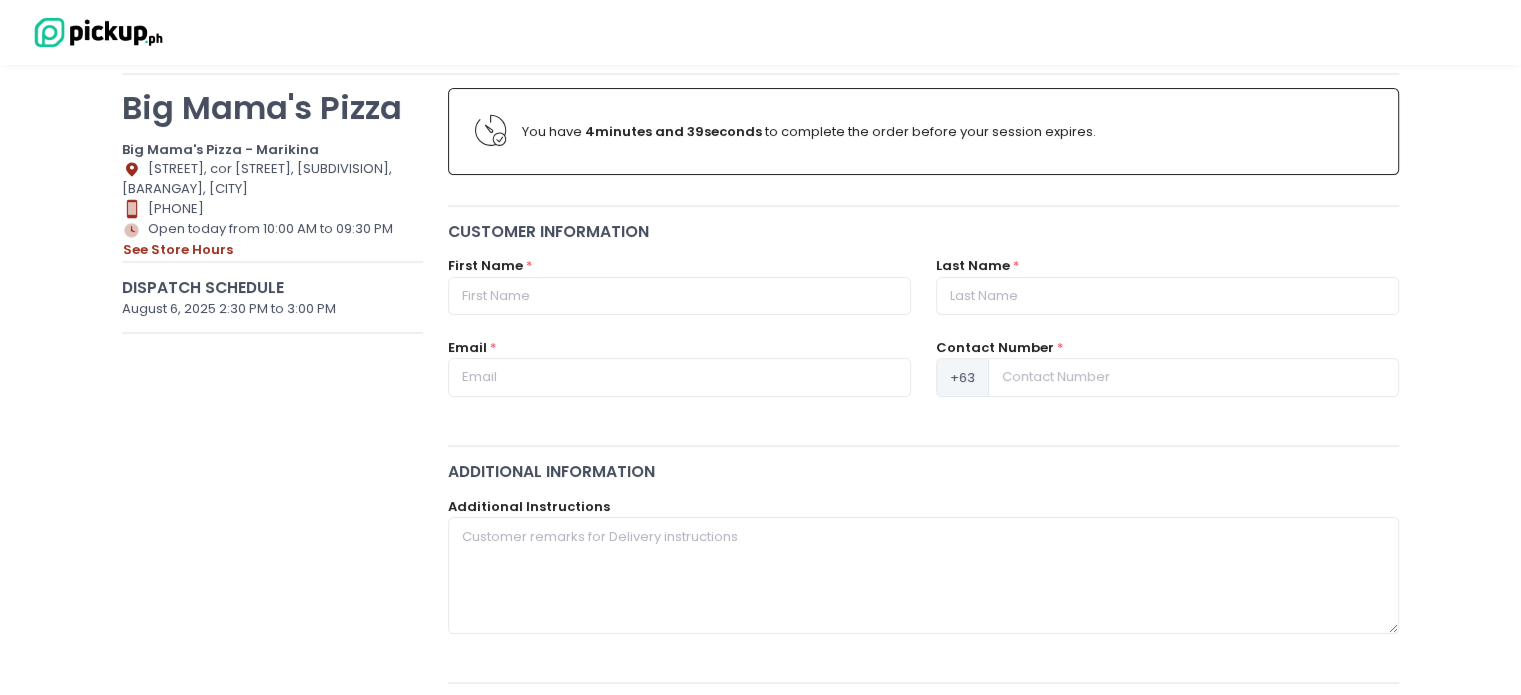 scroll, scrollTop: 140, scrollLeft: 0, axis: vertical 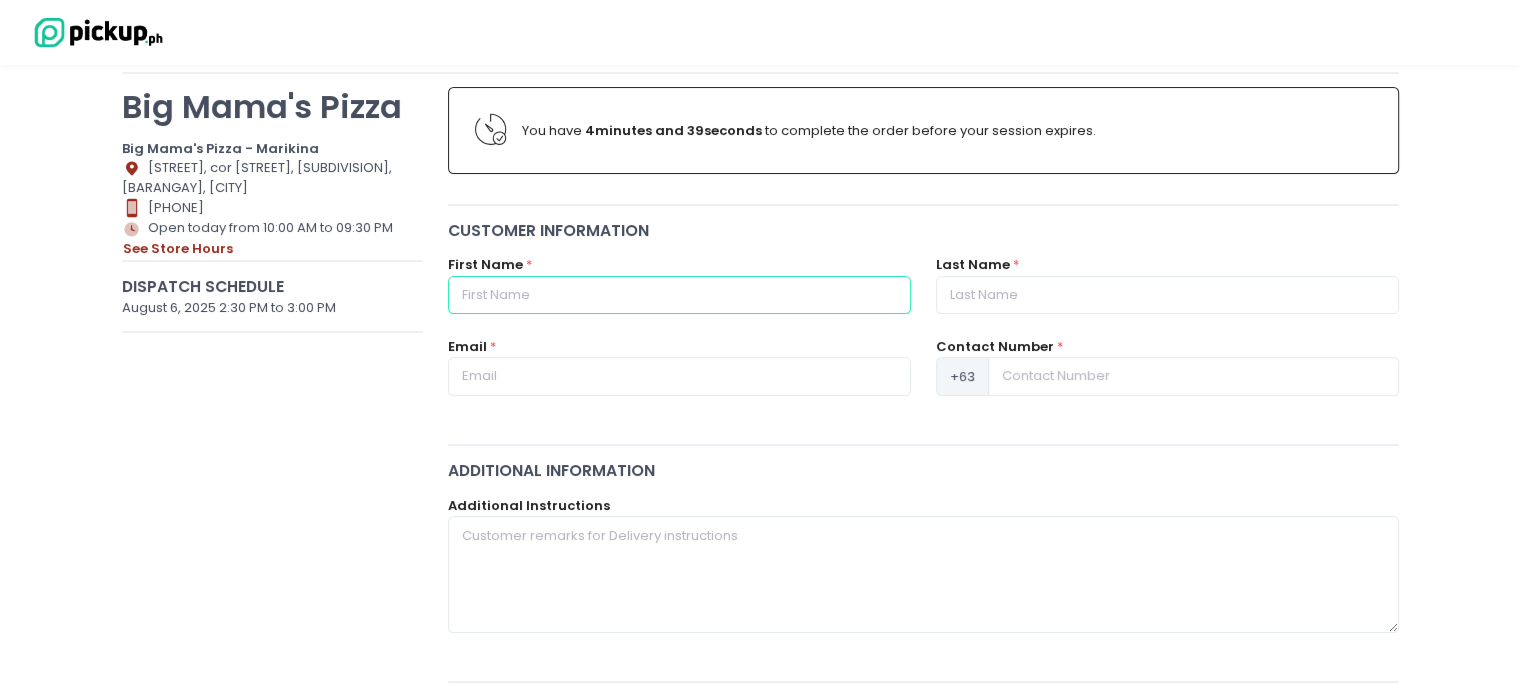click at bounding box center (679, 295) 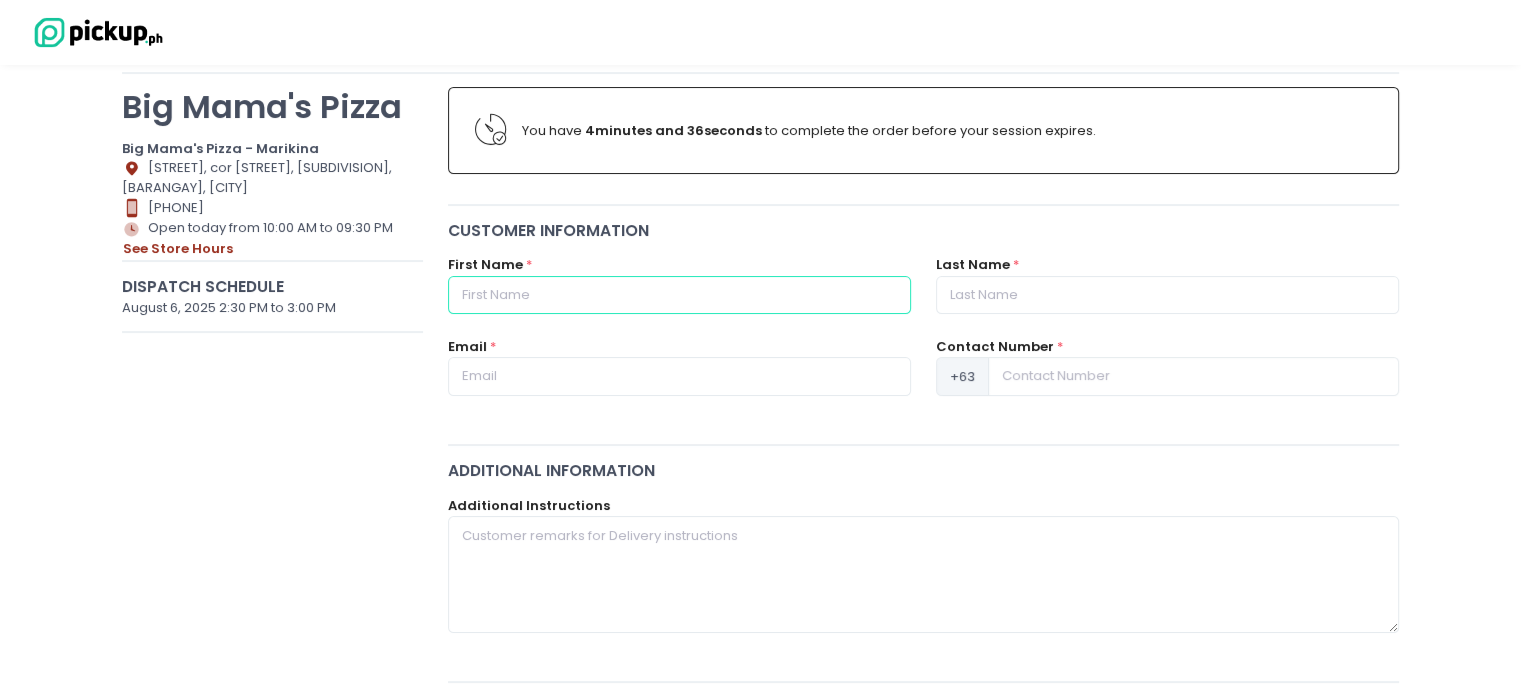 type on "[FIRST]" 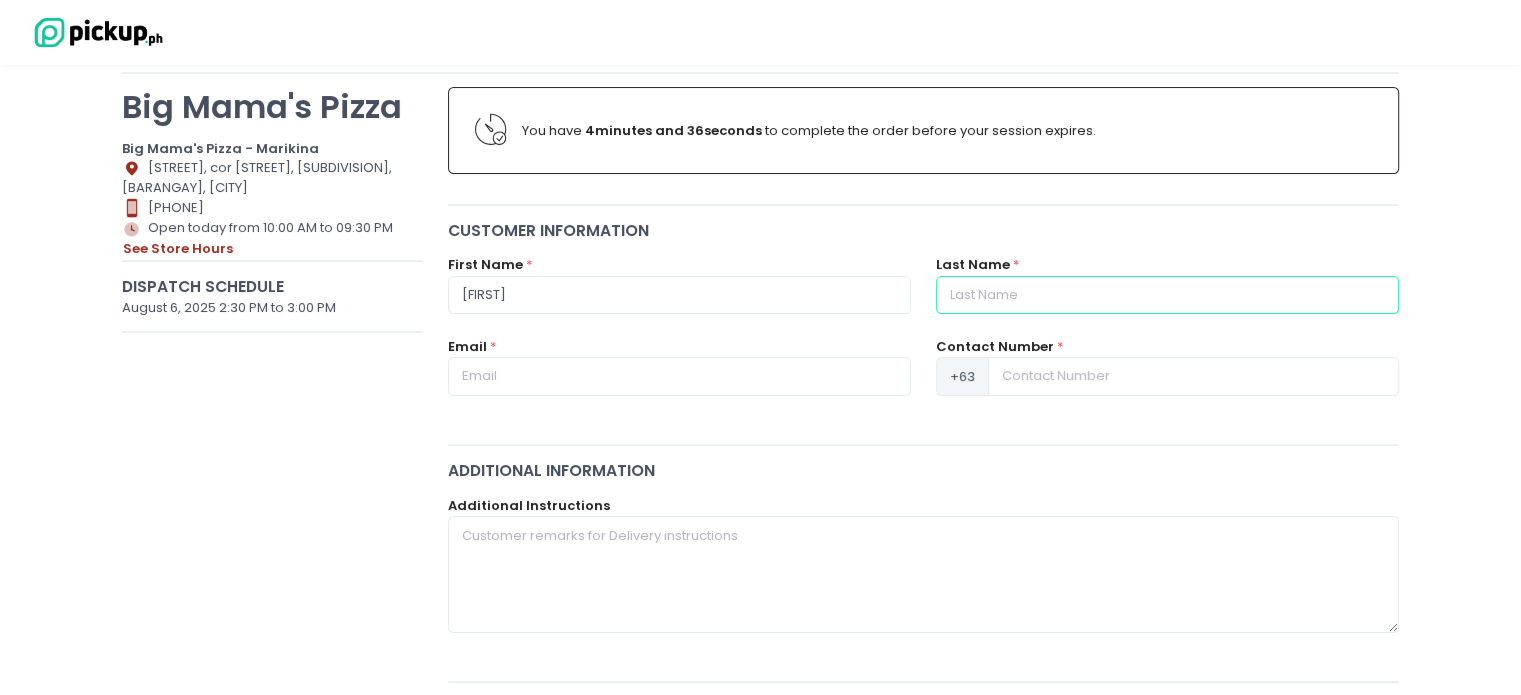 type on "DAUPLO" 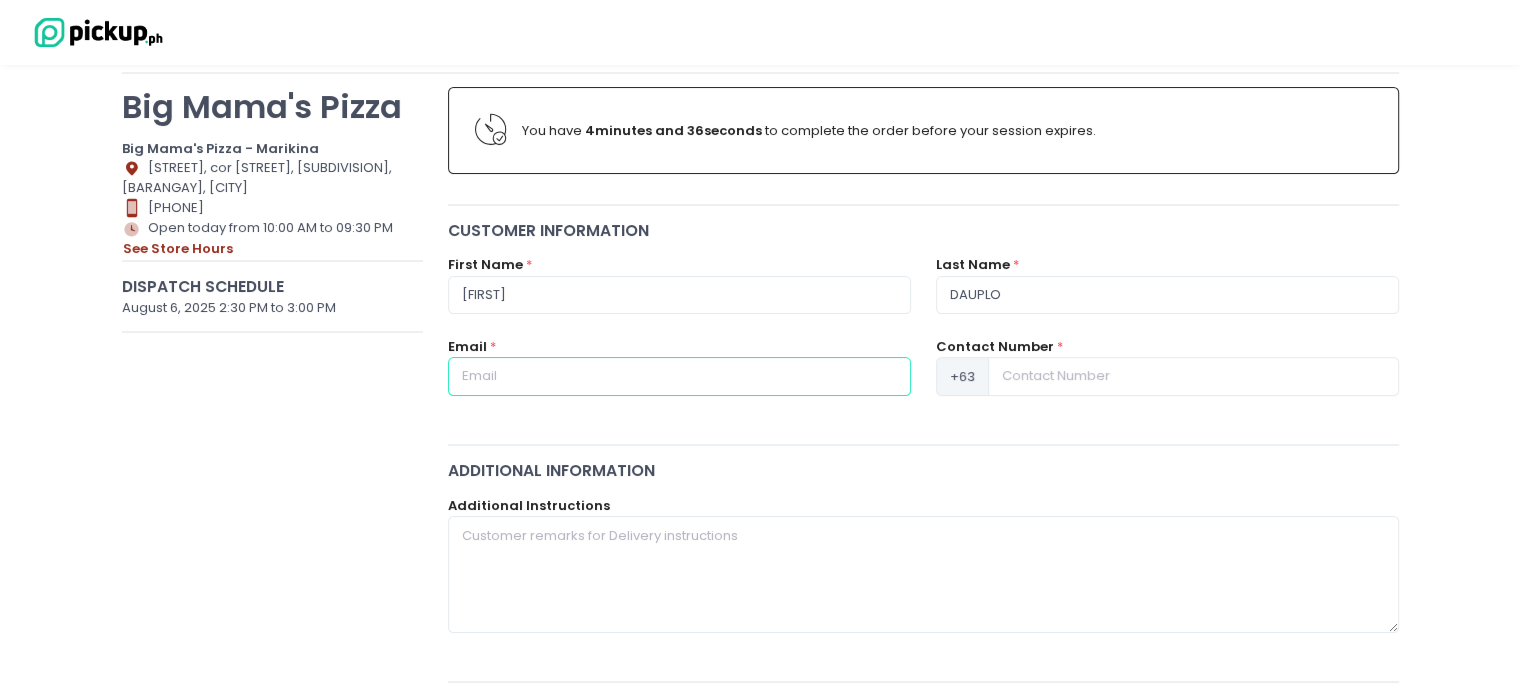 type on "[EMAIL]" 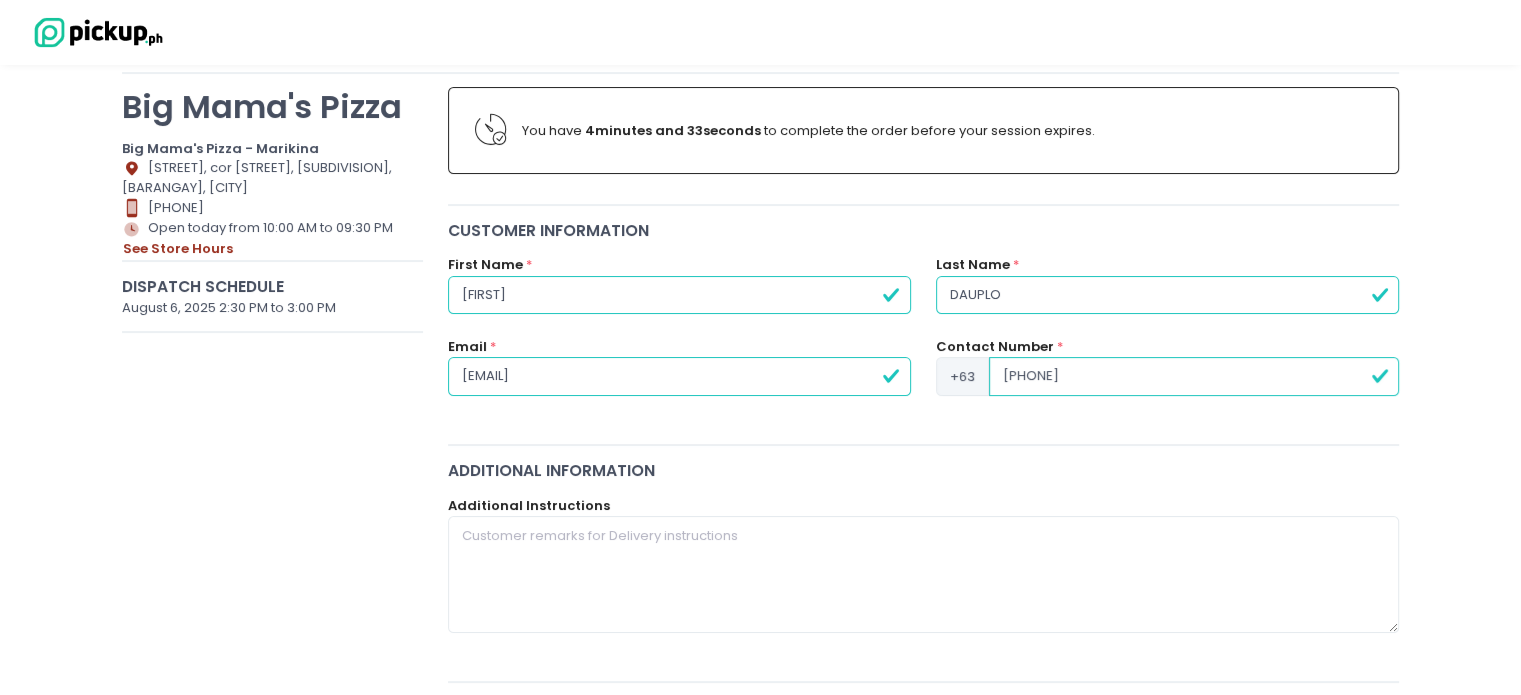 drag, startPoint x: 1112, startPoint y: 365, endPoint x: 1016, endPoint y: 370, distance: 96.13012 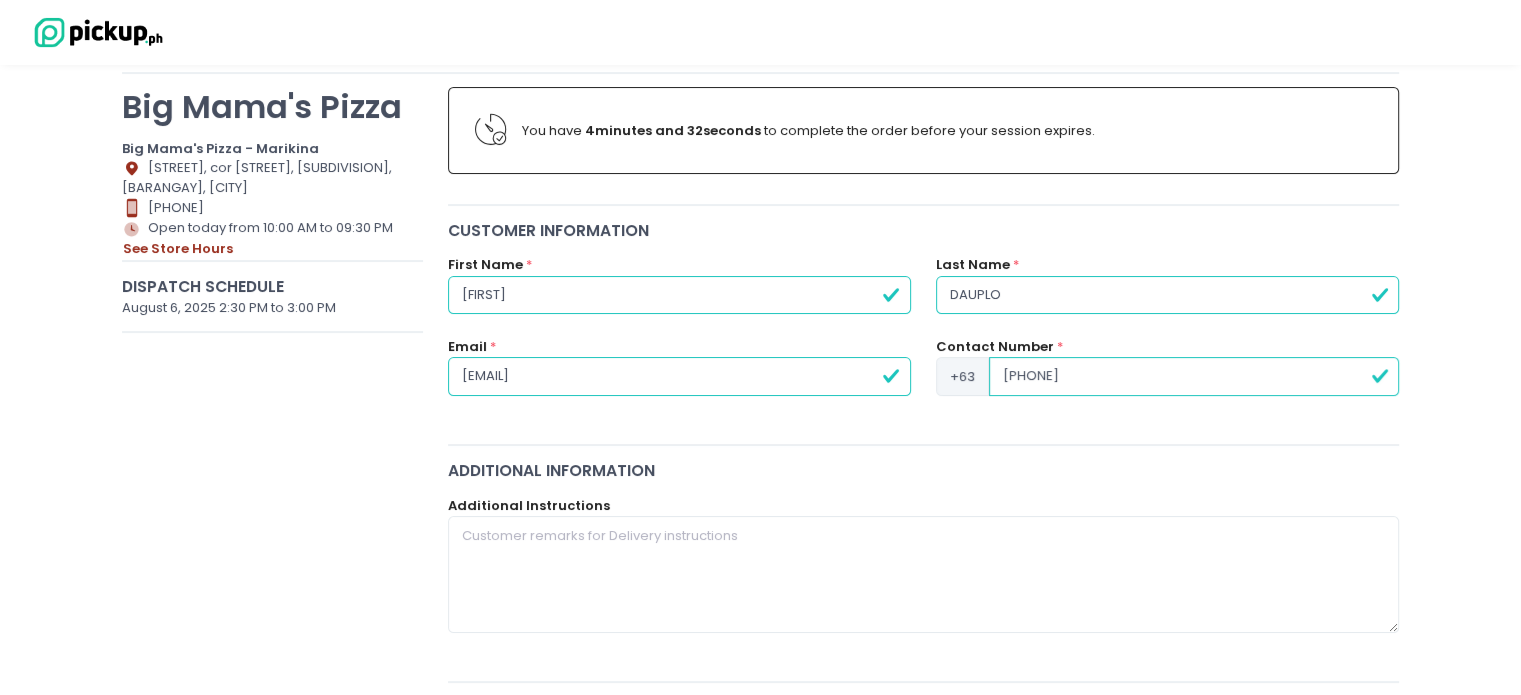 type on "[PHONE]" 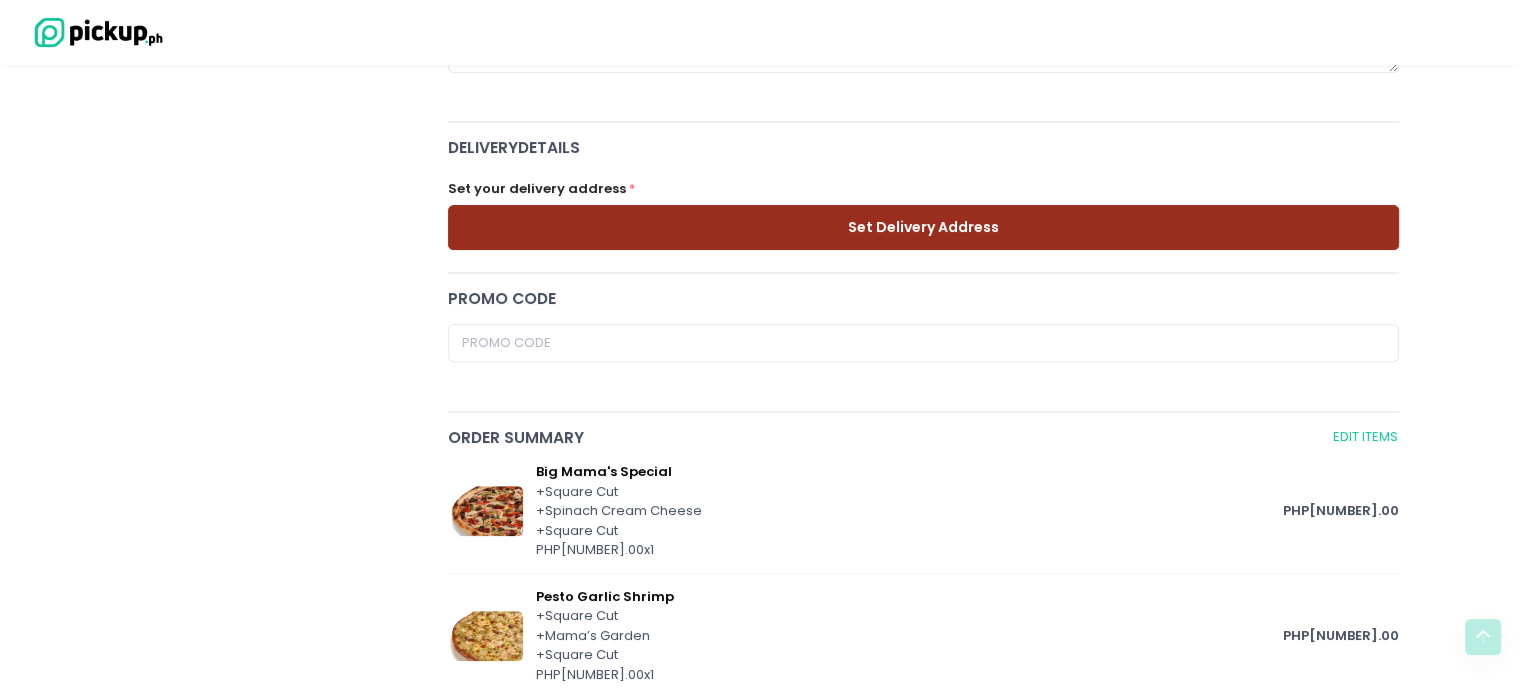 scroll, scrollTop: 700, scrollLeft: 0, axis: vertical 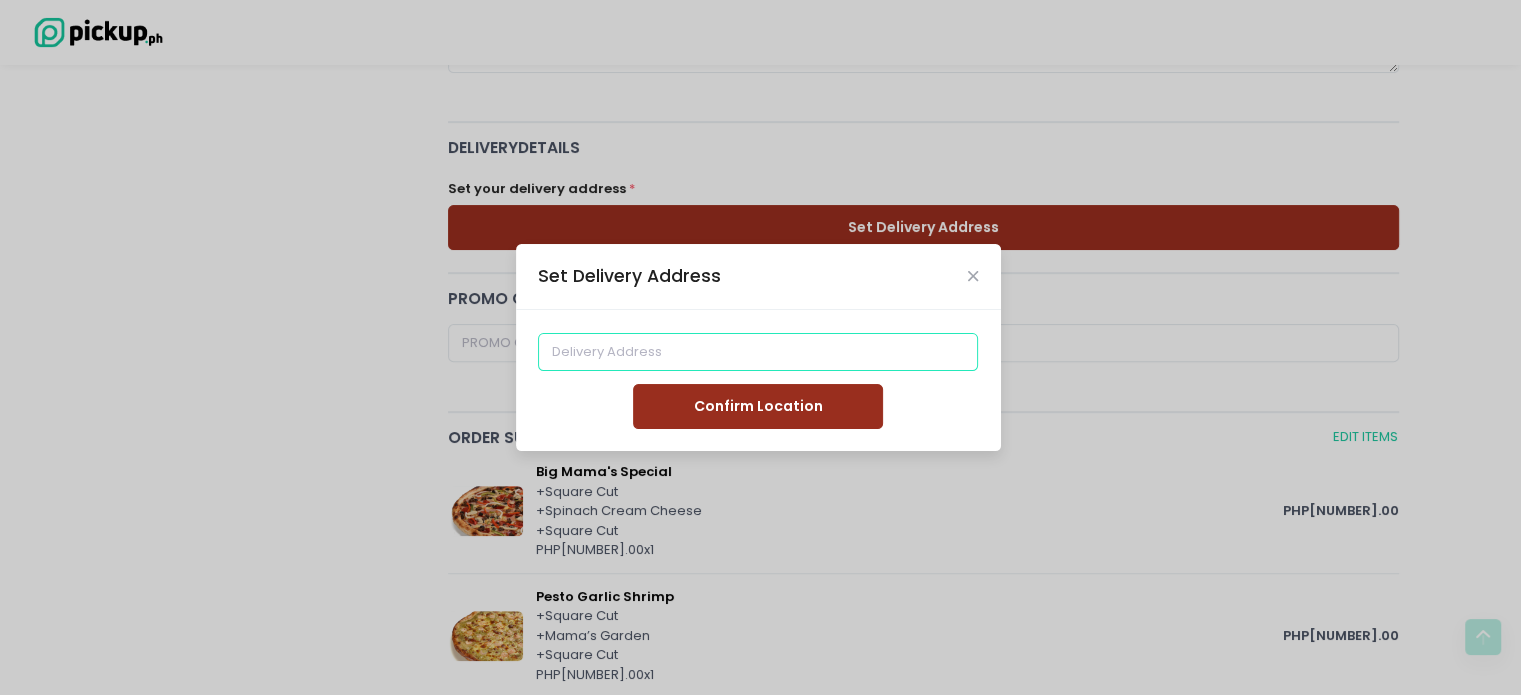 click at bounding box center [758, 352] 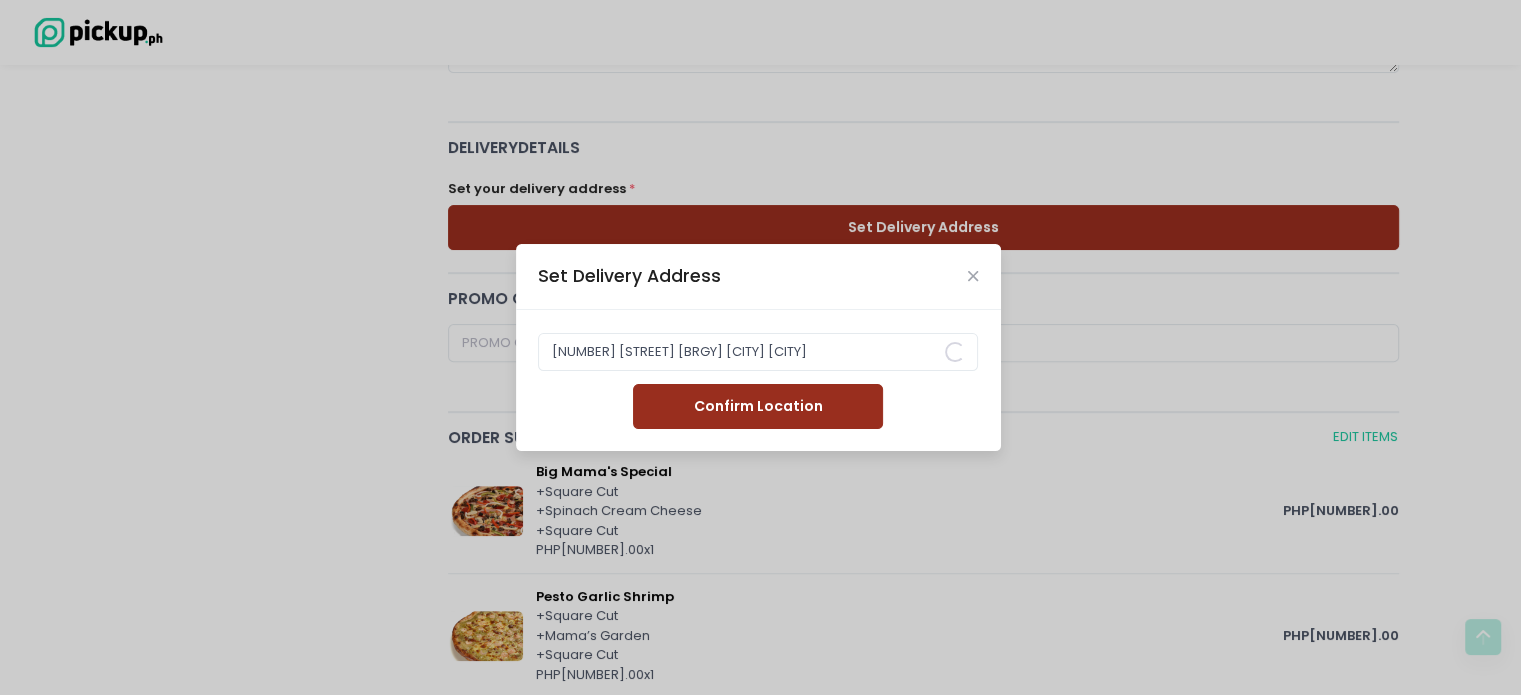 click on "Confirm Location" at bounding box center [758, 406] 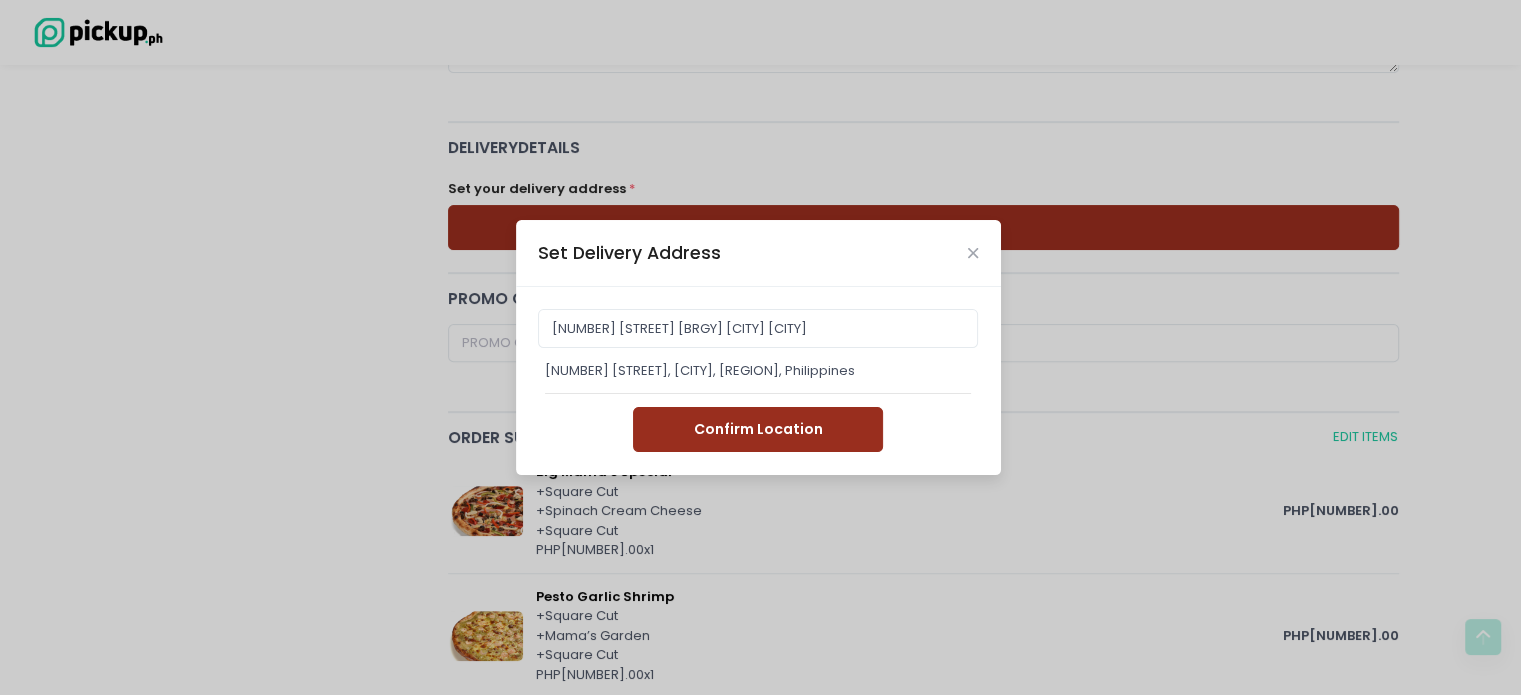 click on "Confirm Location" at bounding box center [758, 429] 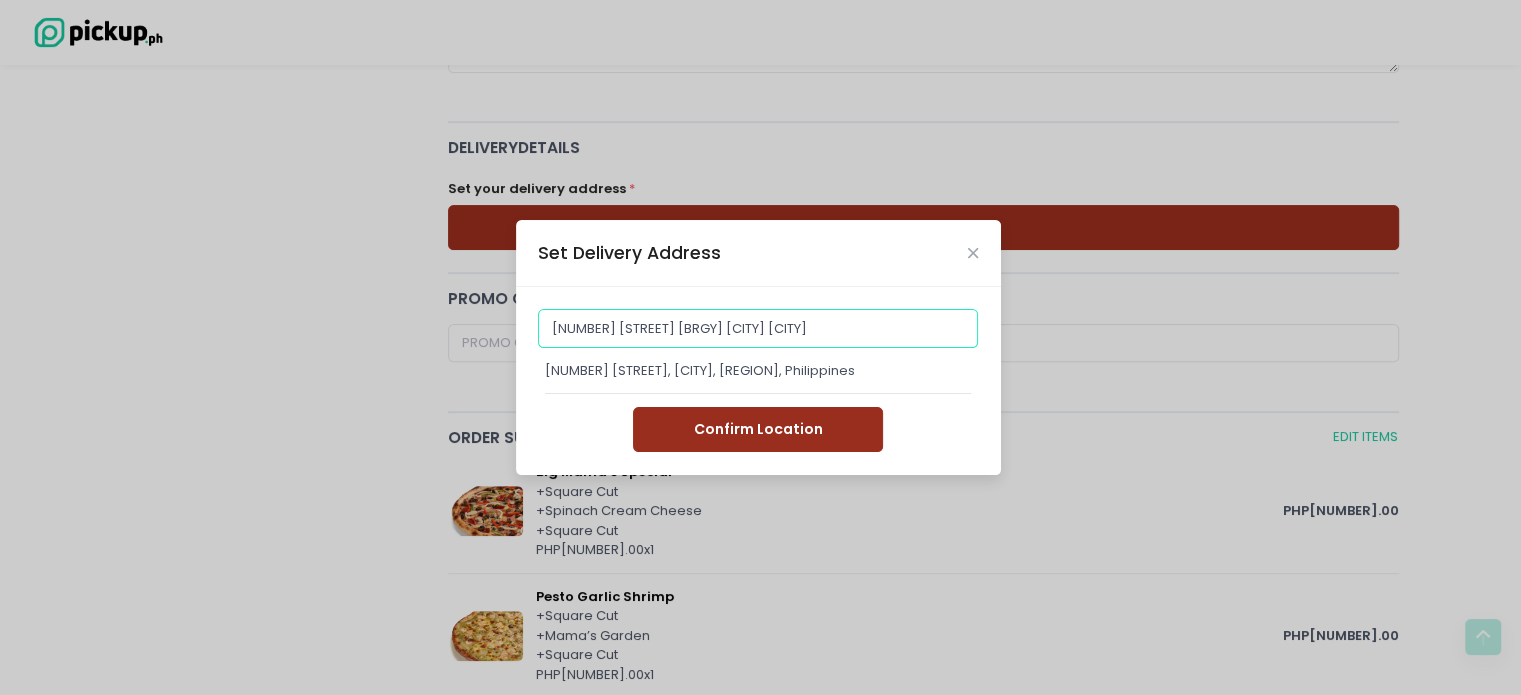 click on "[NUMBER] [STREET] [BRGY] [CITY] [CITY]" at bounding box center [758, 328] 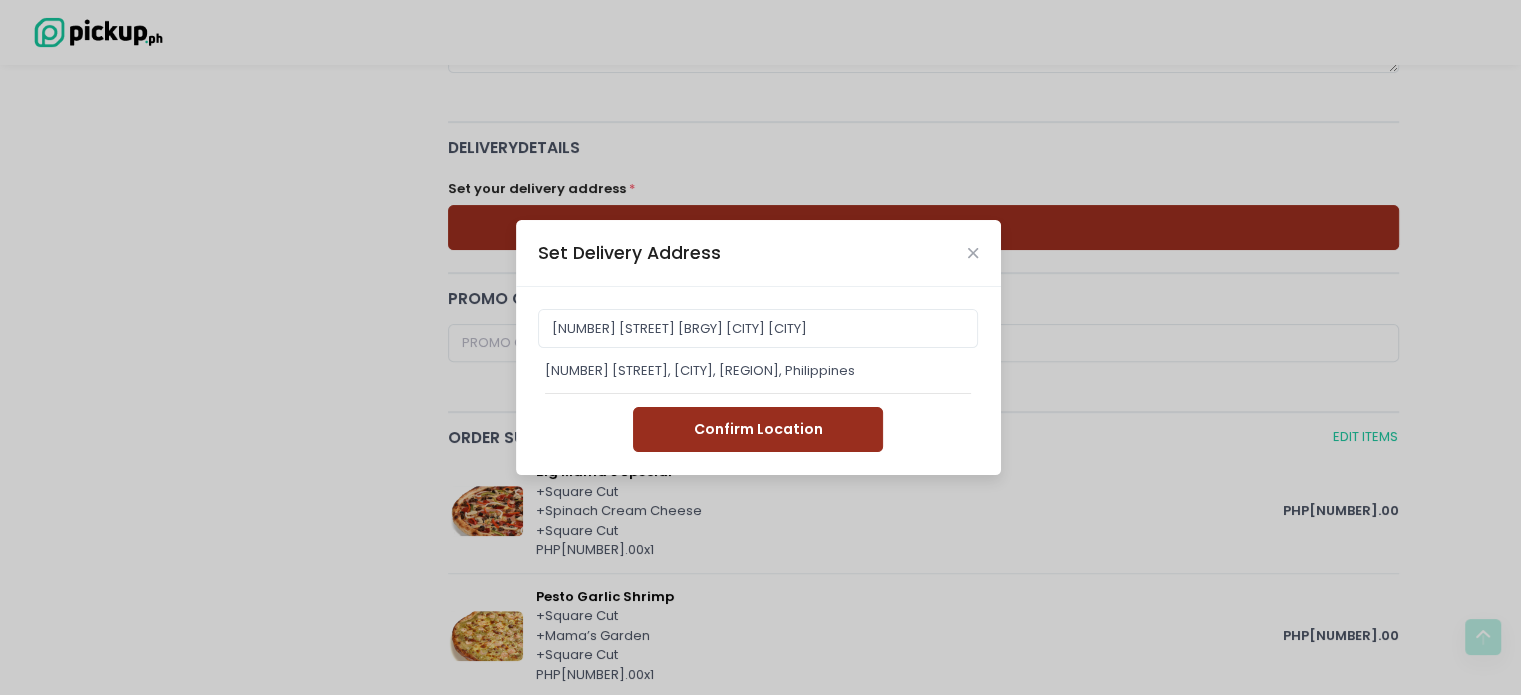 type on "[NUMBER] [STREET], [CITY], [REGION], Philippines" 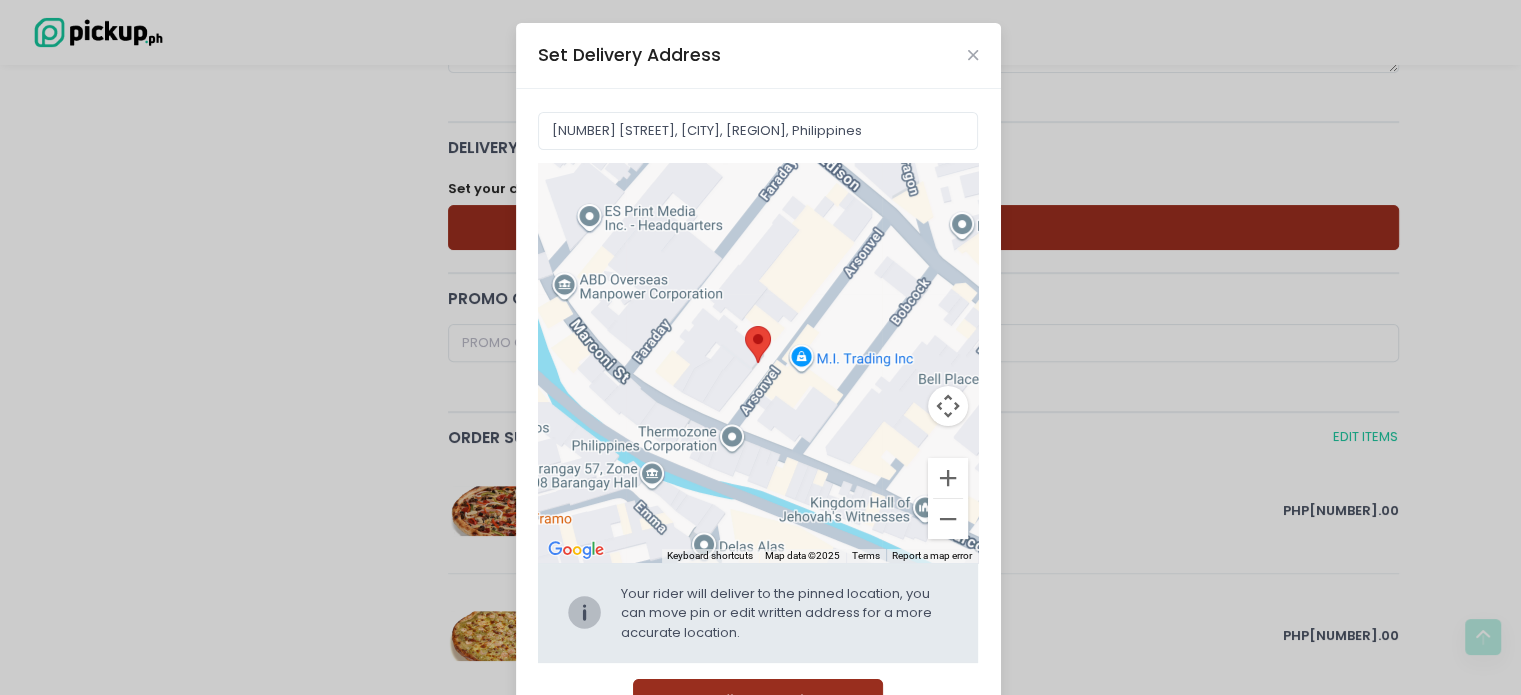 scroll, scrollTop: 72, scrollLeft: 0, axis: vertical 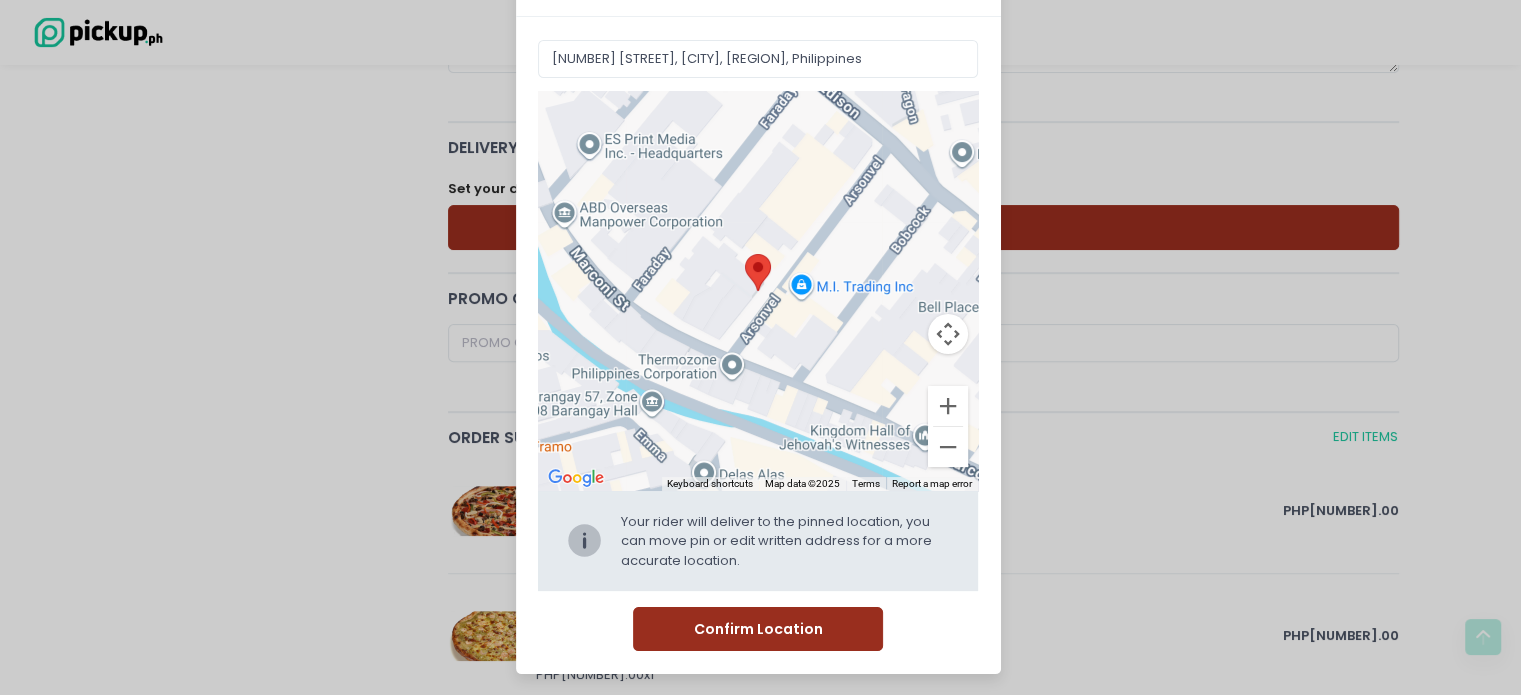 click on "Confirm Location" at bounding box center [758, 629] 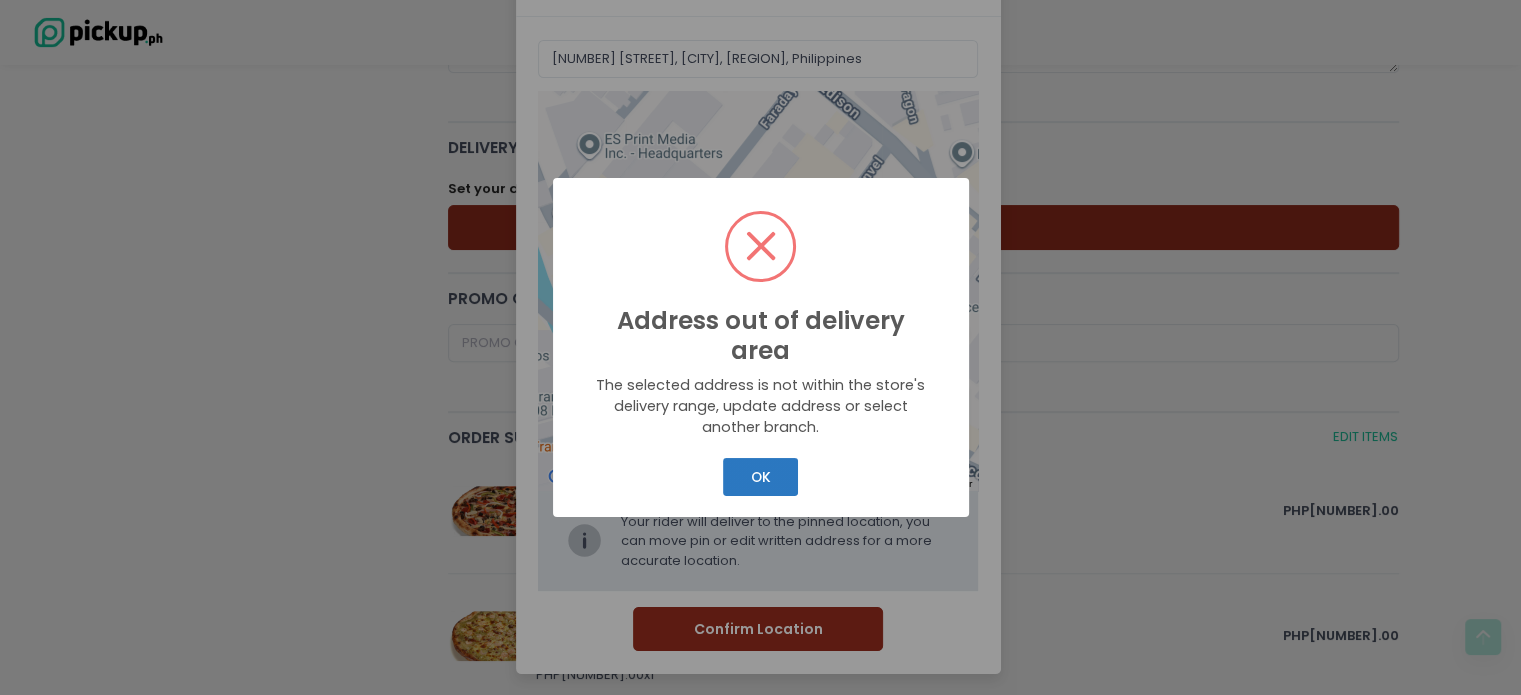 click on "OK" at bounding box center (760, 477) 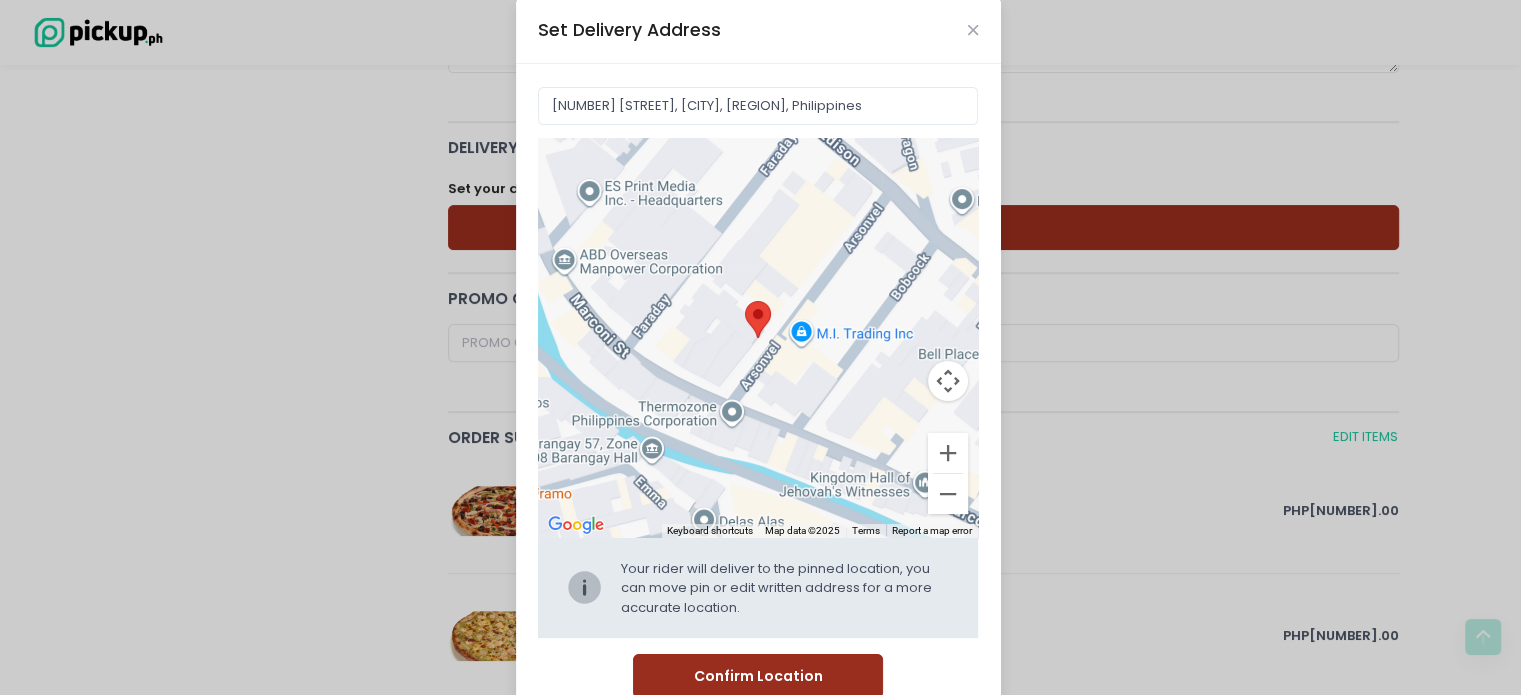 scroll, scrollTop: 0, scrollLeft: 0, axis: both 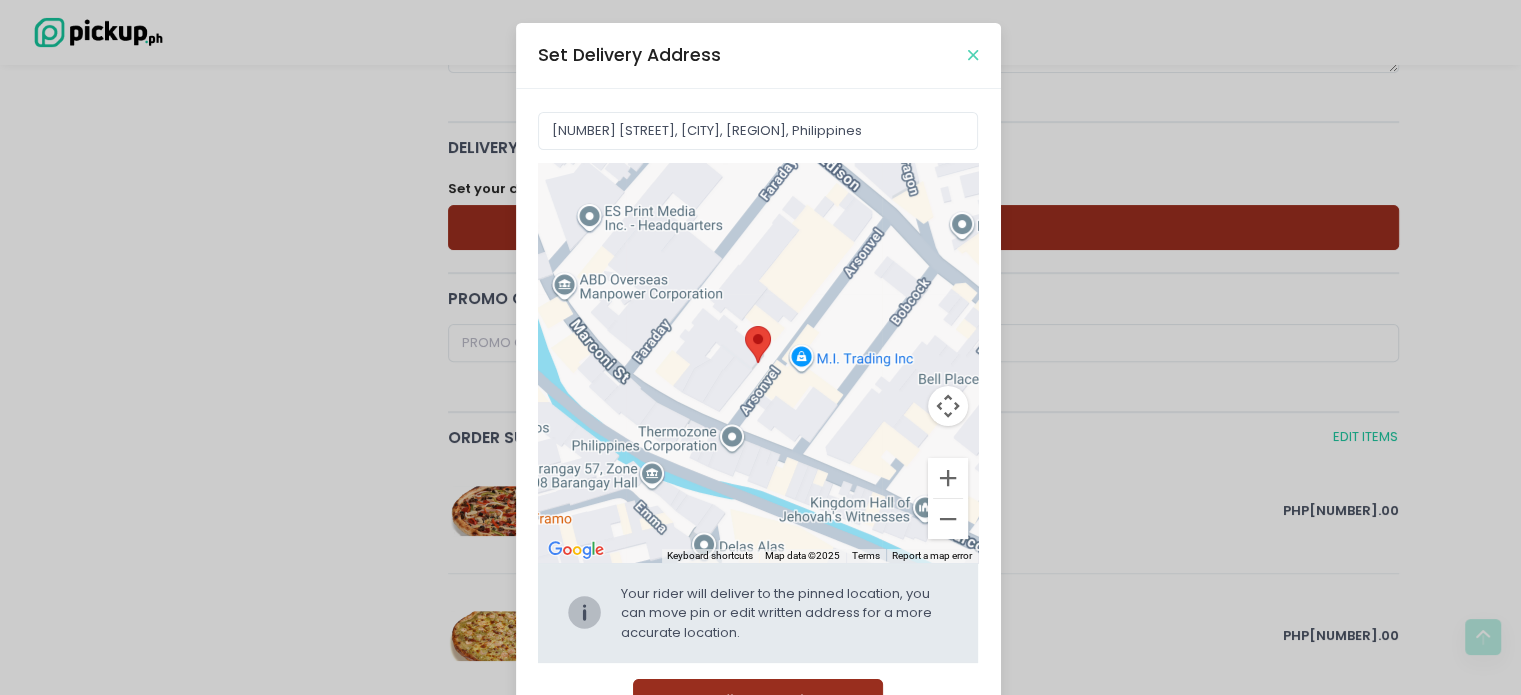 click at bounding box center [973, 55] 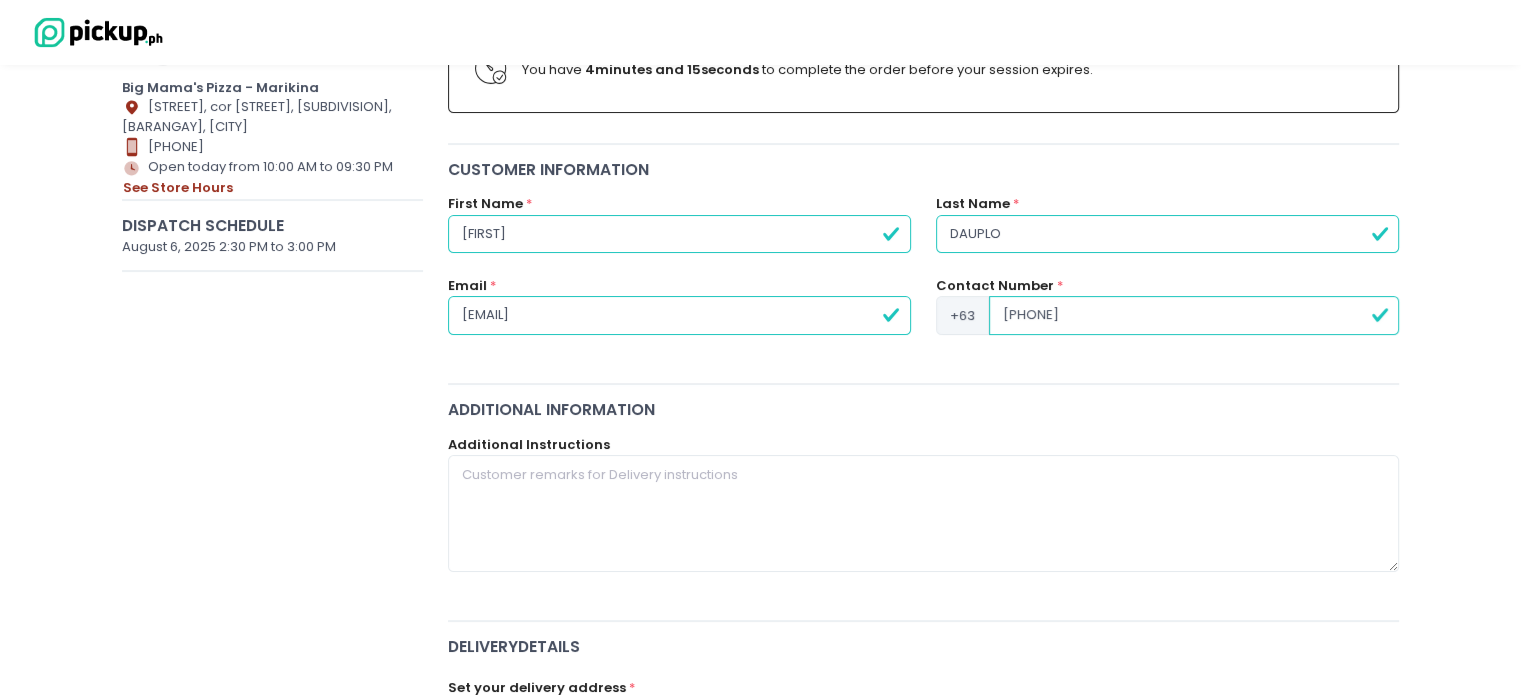 scroll, scrollTop: 0, scrollLeft: 0, axis: both 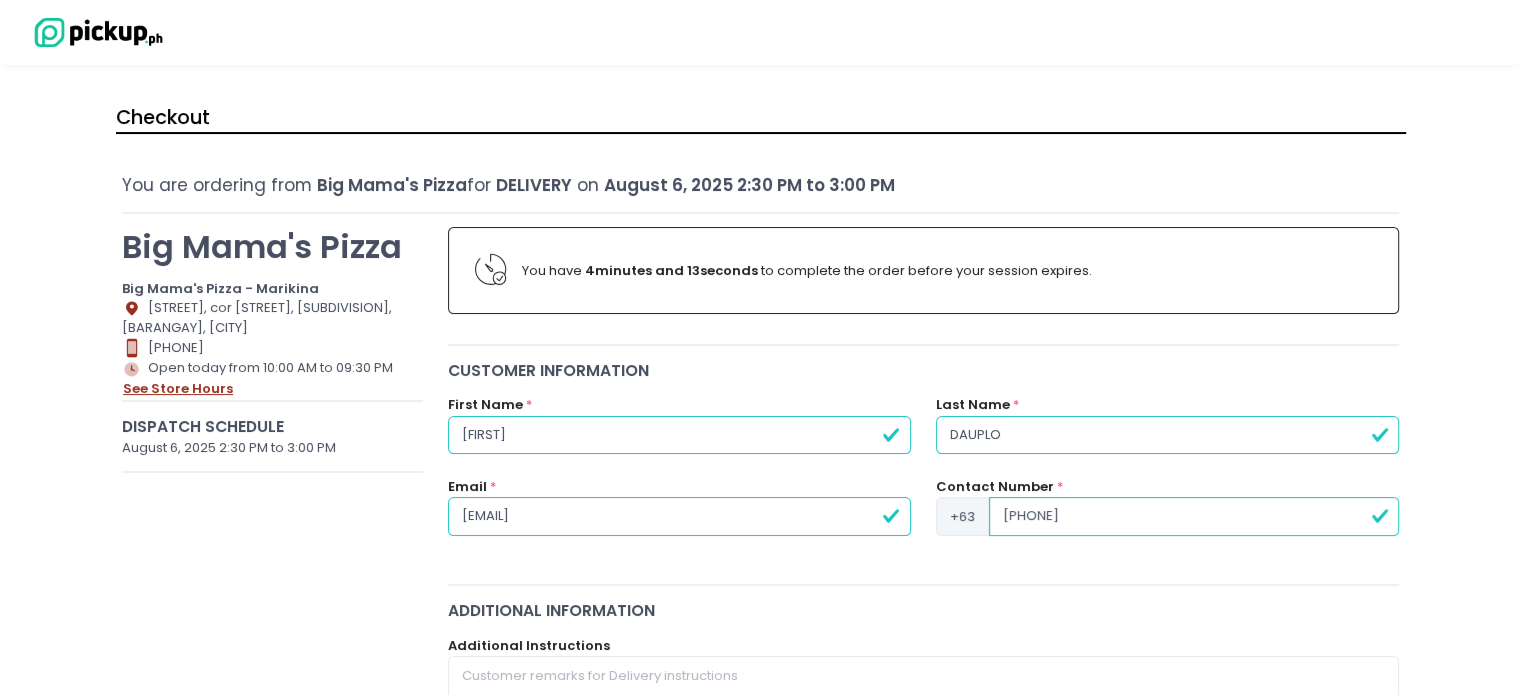 click on "see store hours" at bounding box center (178, 389) 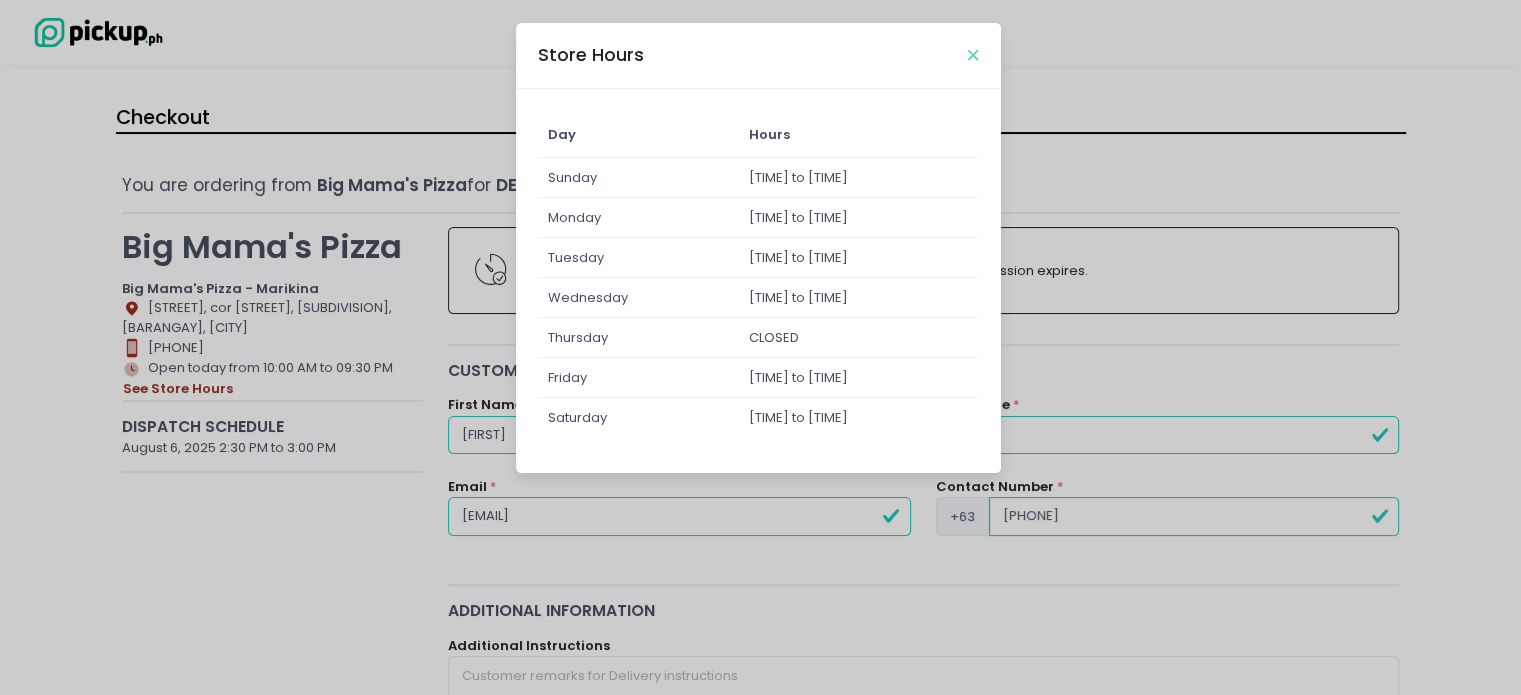 click at bounding box center [973, 55] 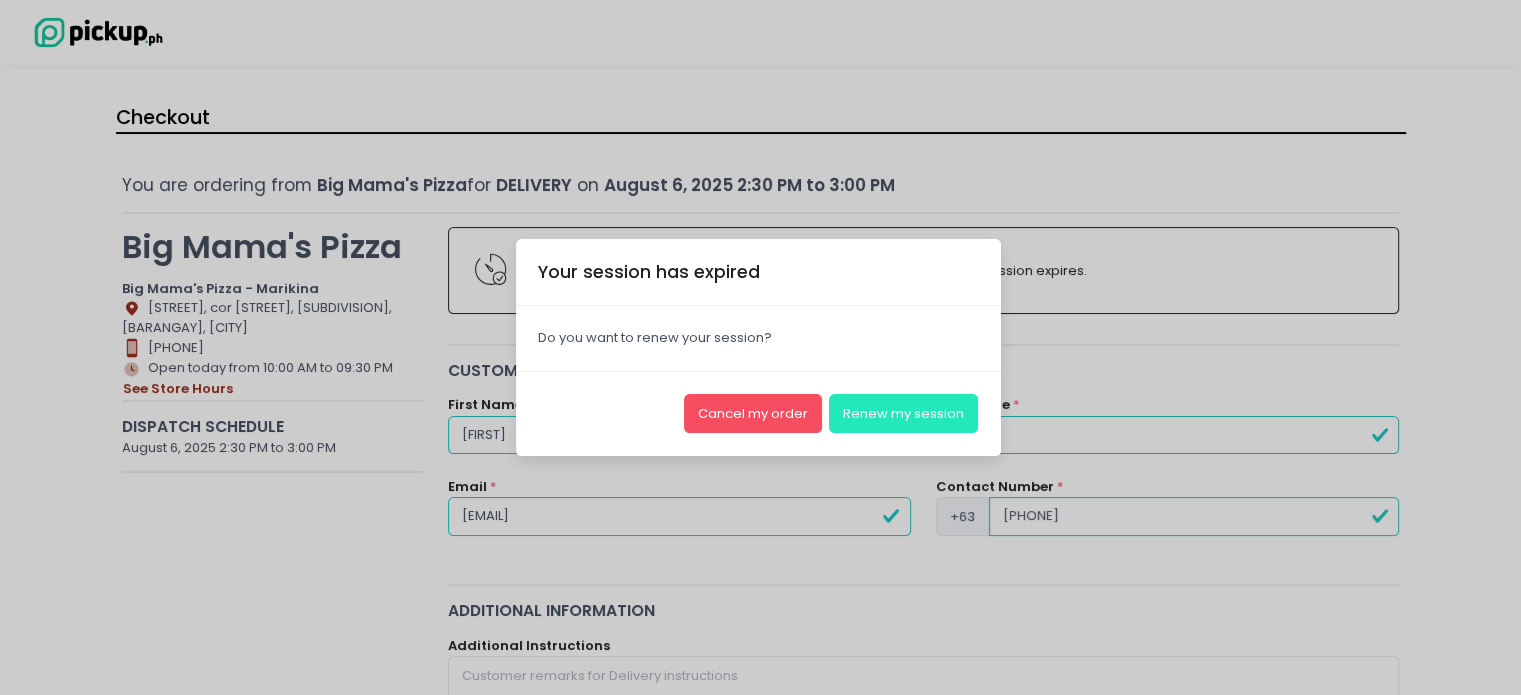 click on "Renew my session" at bounding box center [903, 413] 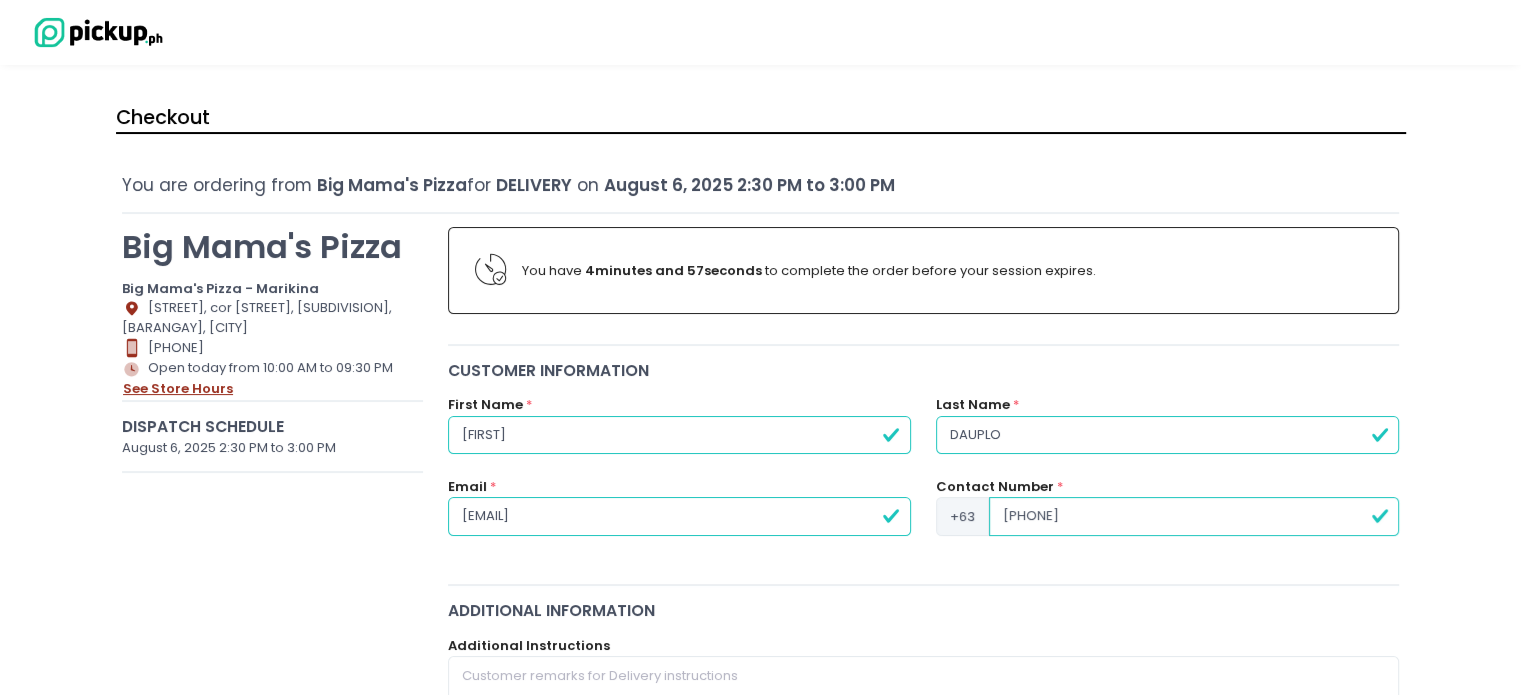 scroll, scrollTop: 1166, scrollLeft: 0, axis: vertical 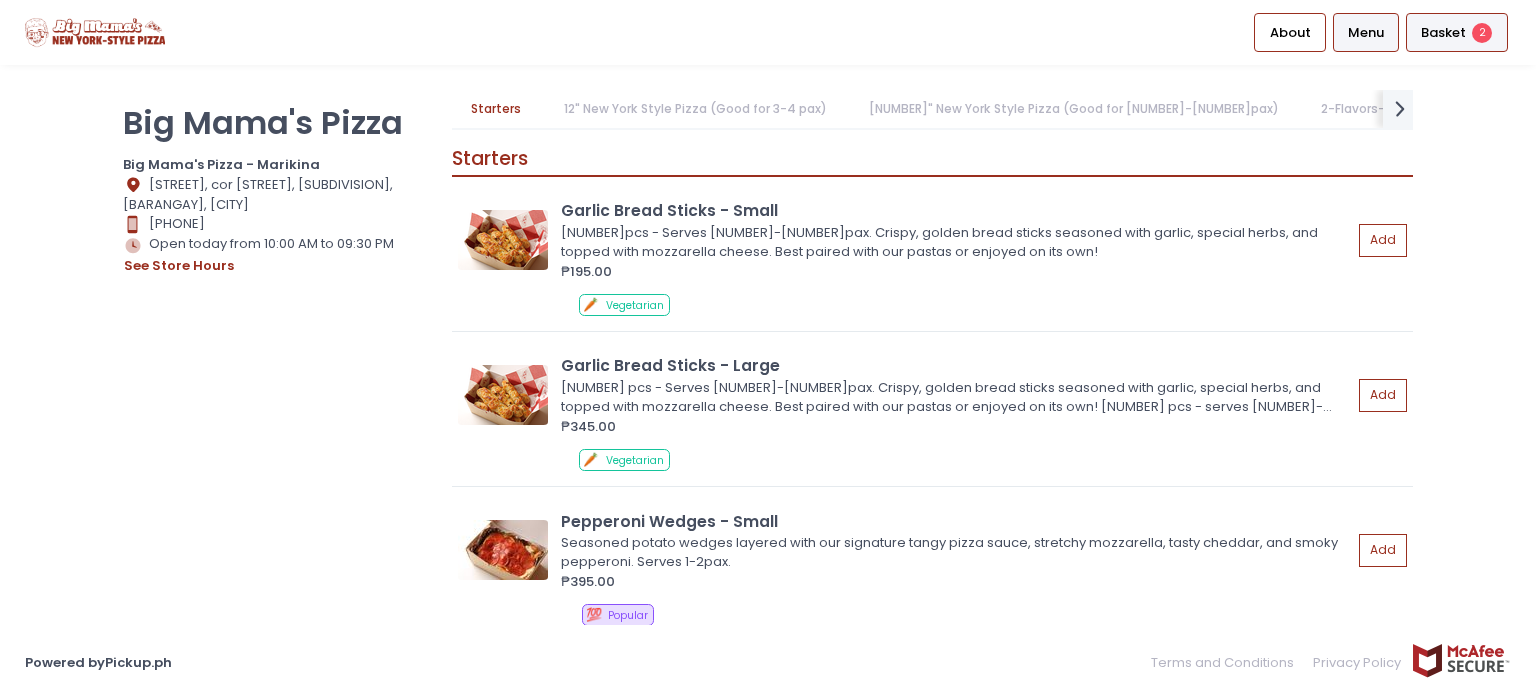 click on "Basket 2" at bounding box center (1457, 32) 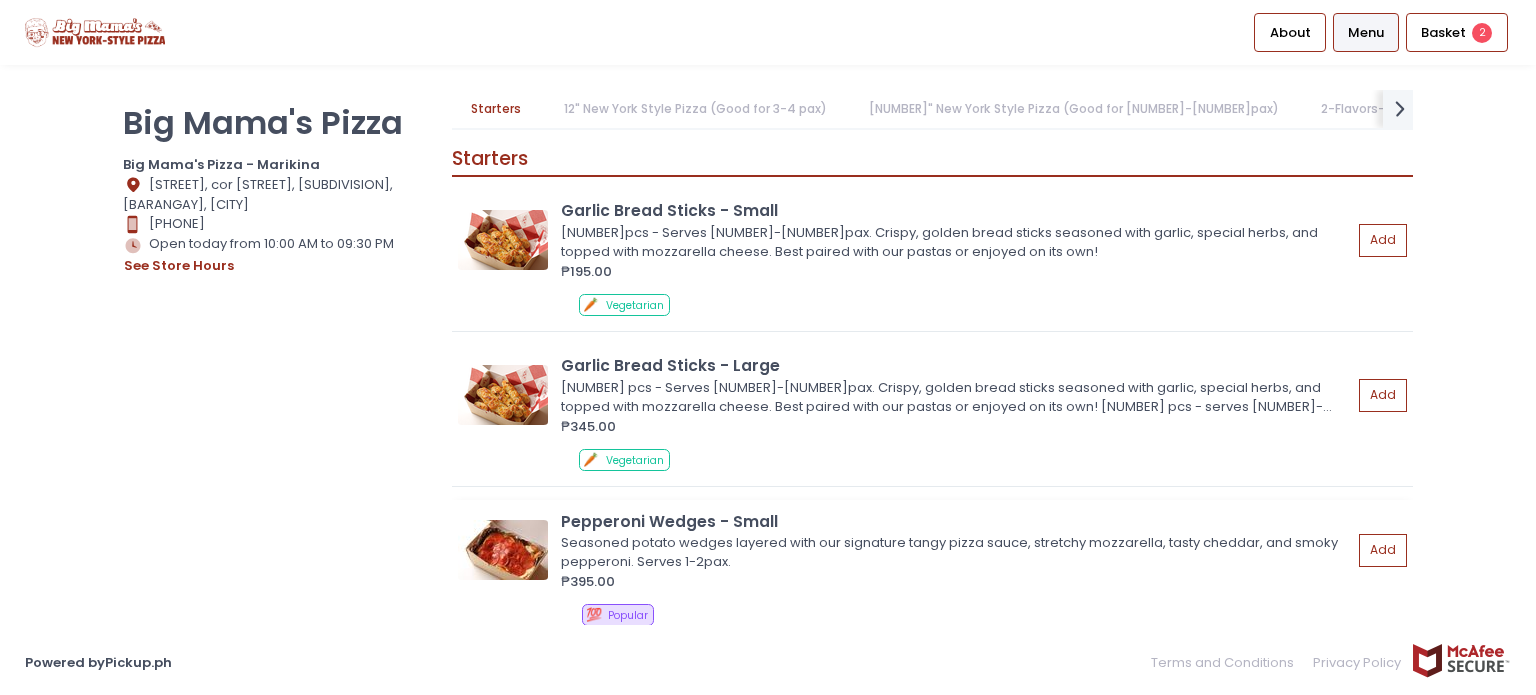 scroll, scrollTop: 6708, scrollLeft: 0, axis: vertical 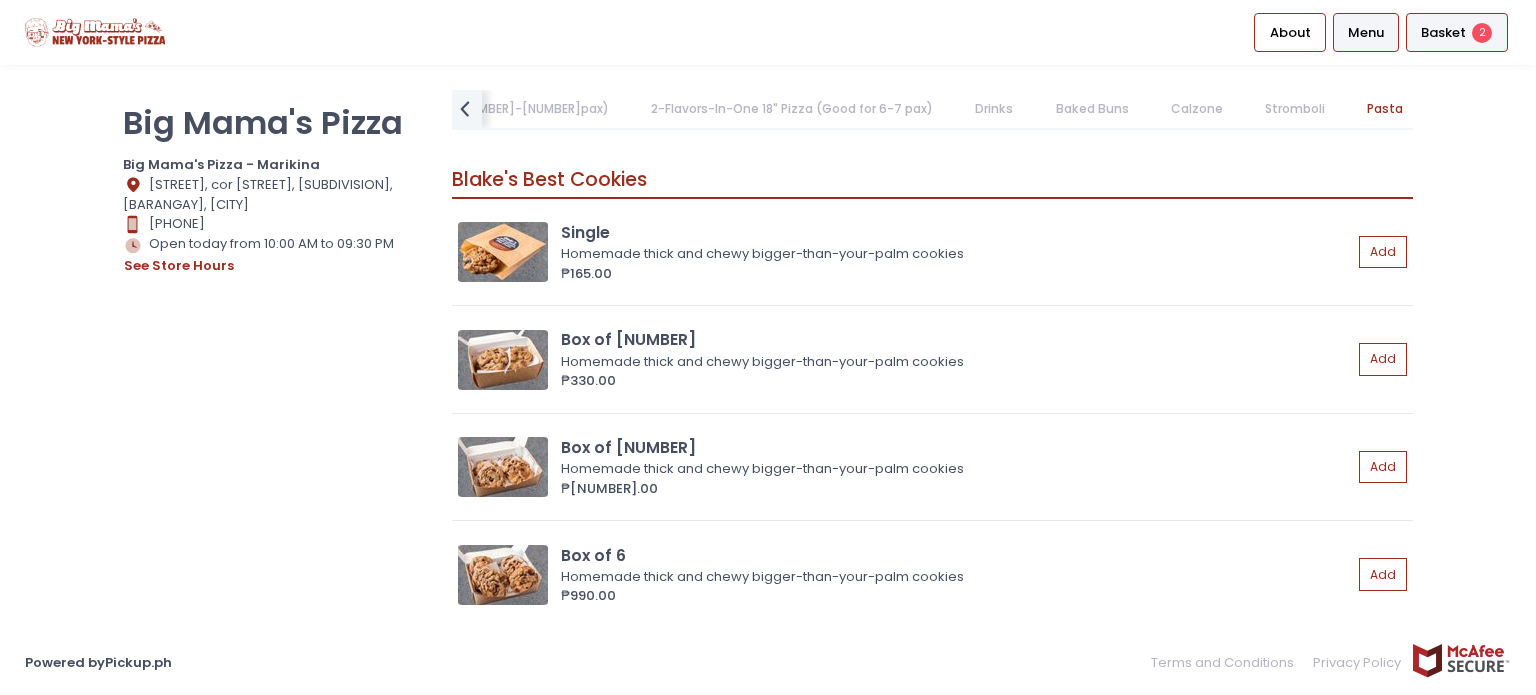 click on "Basket" at bounding box center (1443, 33) 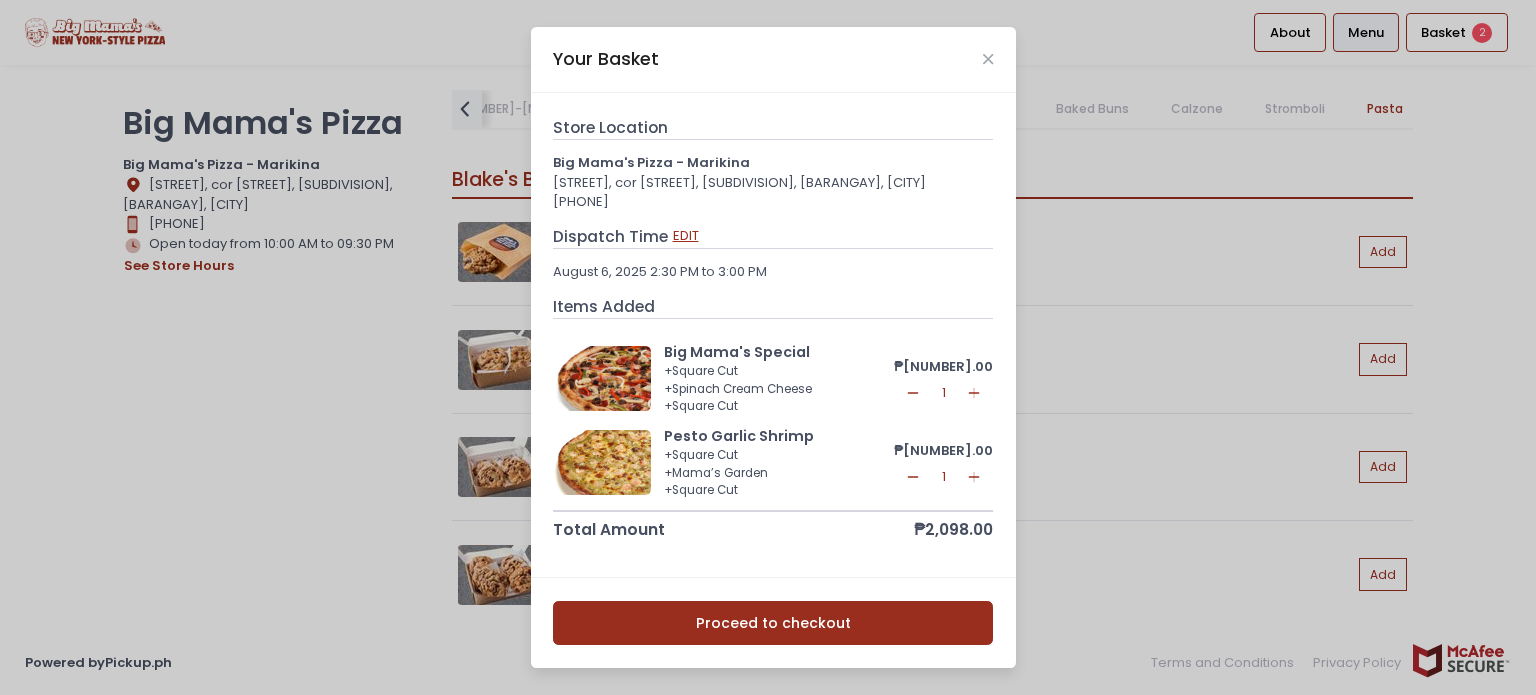 click on "EDIT" at bounding box center (686, 236) 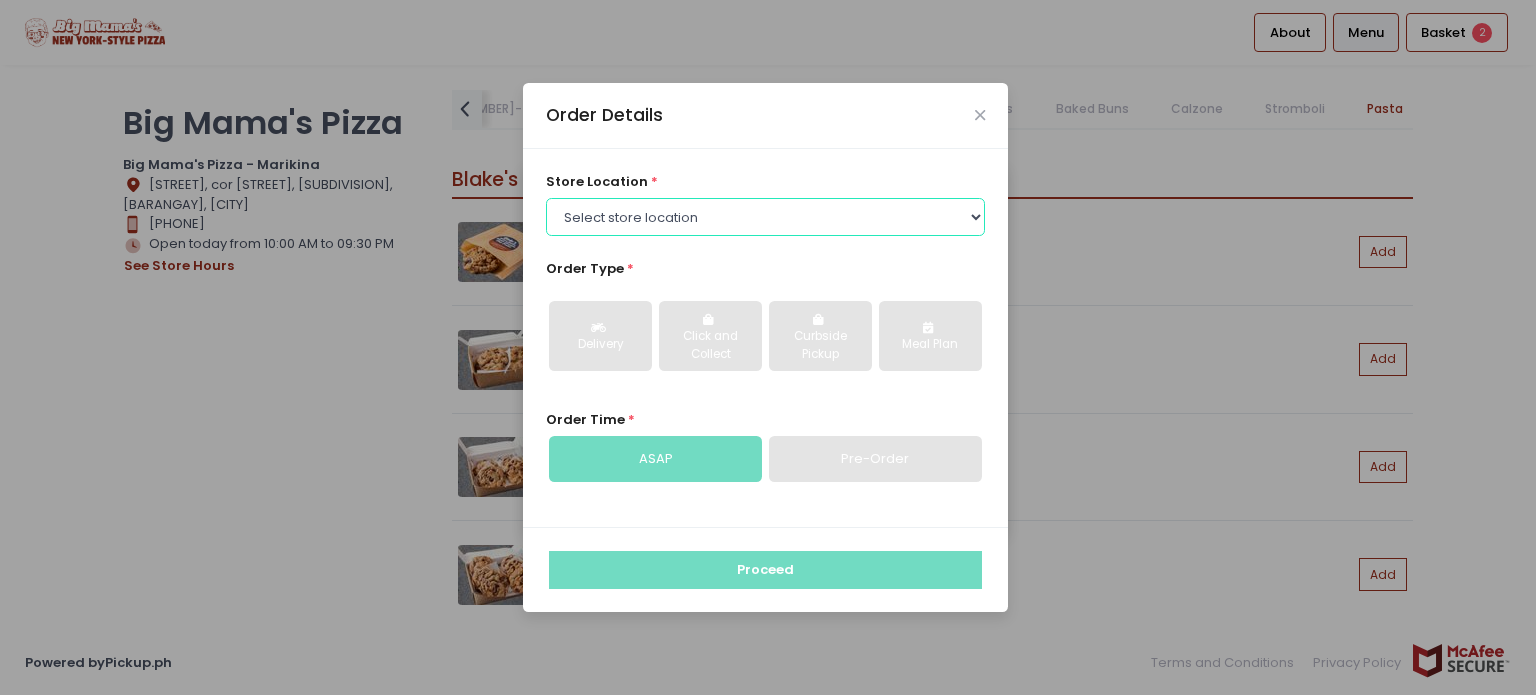 click on "Select store location Big Mama's Pizza - Marikina  Big Mama's Pizza - Katipunan  Big Mama's Pizza - The Podium  Big Mama's Pizza - Alabang  Big Mama's Pizza - Chino Roces Makati" at bounding box center [766, 217] 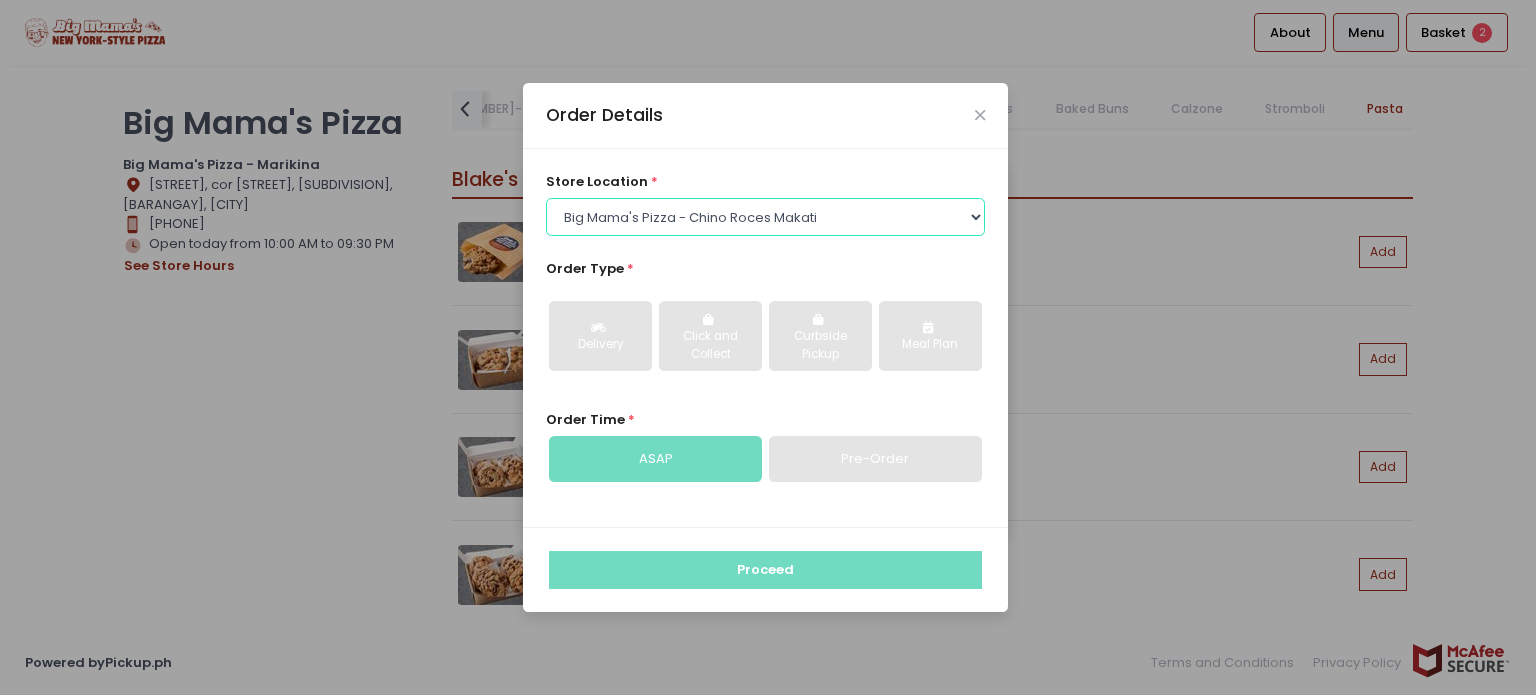 click on "Select store location Big Mama's Pizza - Marikina  Big Mama's Pizza - Katipunan  Big Mama's Pizza - The Podium  Big Mama's Pizza - Alabang  Big Mama's Pizza - Chino Roces Makati" at bounding box center (766, 217) 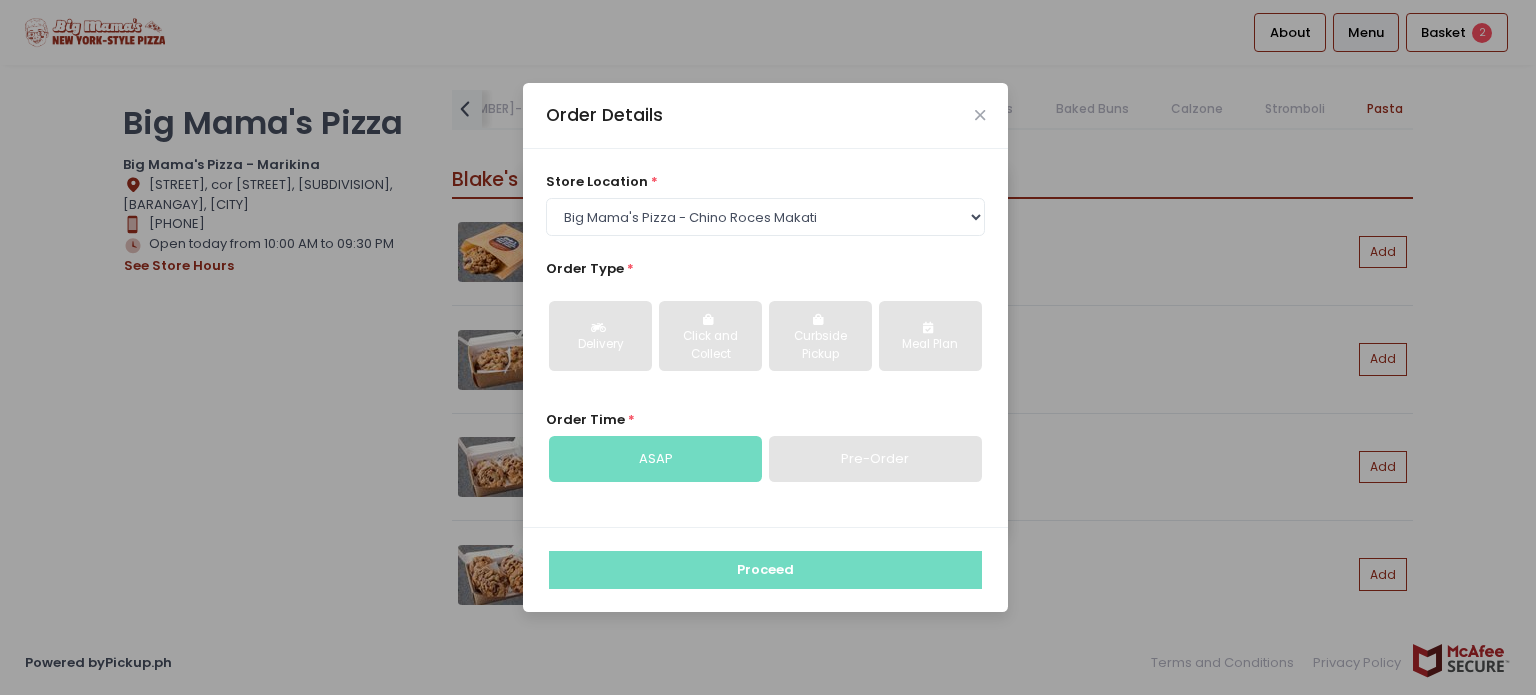 click on "store location   * Select store location Big Mama's Pizza - Marikina  Big Mama's Pizza - Katipunan  Big Mama's Pizza - The Podium  Big Mama's Pizza - Alabang  Big Mama's Pizza - Chino Roces Makati  Order Type   *  Delivery   Click and Collect   Curbside Pickup   Meal Plan  Order Time   * ASAP Pre-Order" at bounding box center (765, 338) 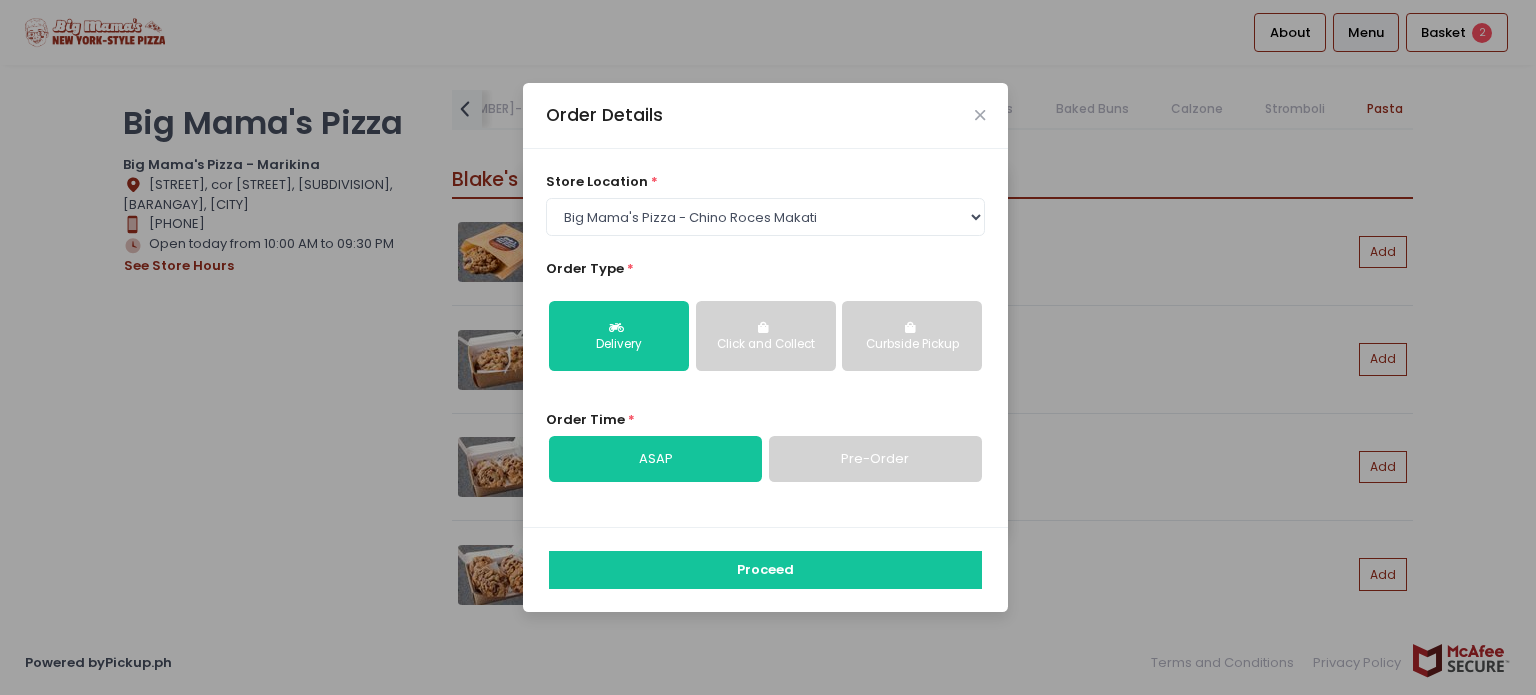 click on "Pre-Order" at bounding box center (875, 459) 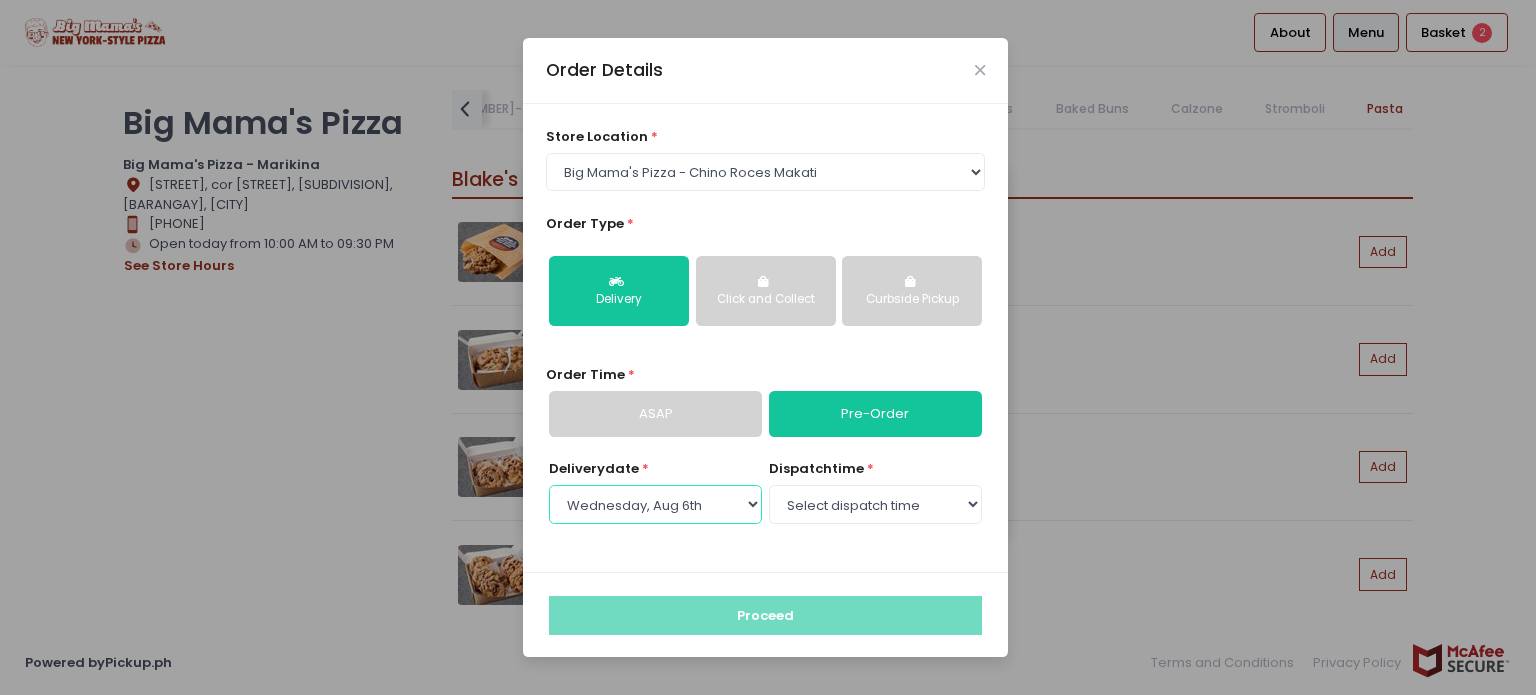 click on "Select Delivery date [DAY], [MONTH] [DATE] [DAY], [MONTH] [DATE] [DAY], [MONTH] [DATE] [DAY], [MONTH] [DATE] [DAY], [MONTH] [DATE] [DAY], [MONTH] [DATE]" at bounding box center (655, 504) 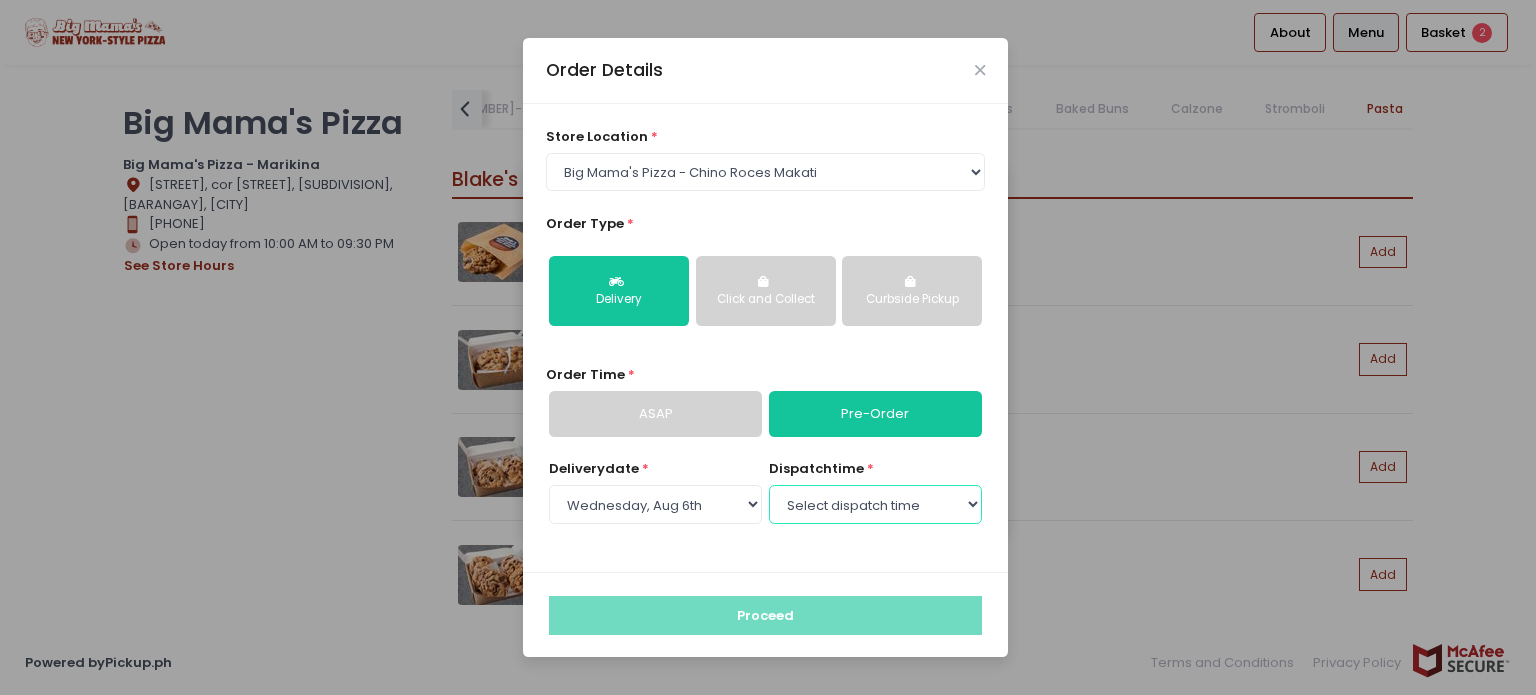 click on "Select dispatch time 12:30 PM - 01:00 PM 01:00 PM - 01:30 PM 01:30 PM - 02:00 PM 02:00 PM - 02:30 PM 02:30 PM - 03:00 PM 03:00 PM - 03:30 PM 03:30 PM - 04:00 PM 04:00 PM - 04:30 PM 04:30 PM - 05:00 PM 05:00 PM - 05:30 PM 05:30 PM - 06:00 PM 06:00 PM - 06:30 PM 06:30 PM - 07:00 PM 07:00 PM - 07:30 PM 07:30 PM - 08:00 PM 08:00 PM - 08:30 PM 08:30 PM - 09:00 PM 09:00 PM - 09:30 PM" at bounding box center [875, 504] 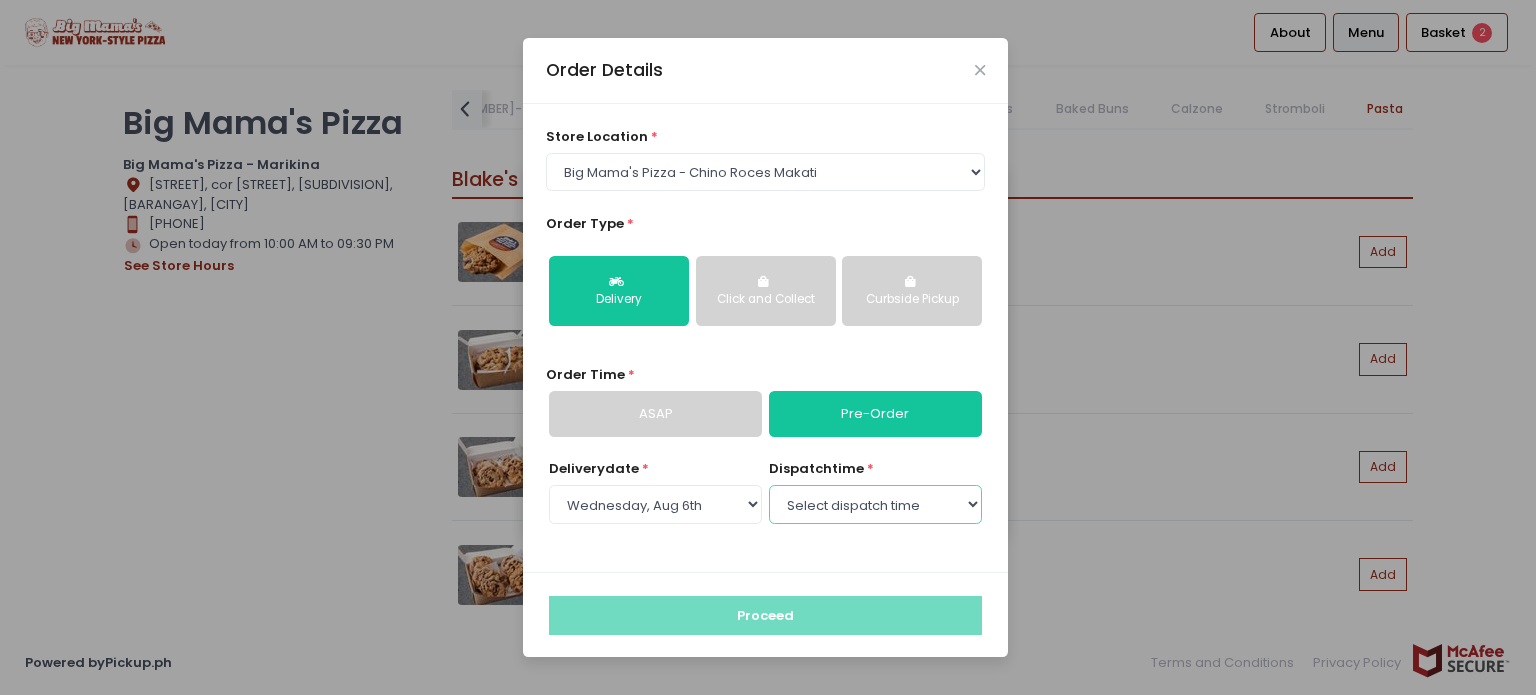 select on "[TIME]" 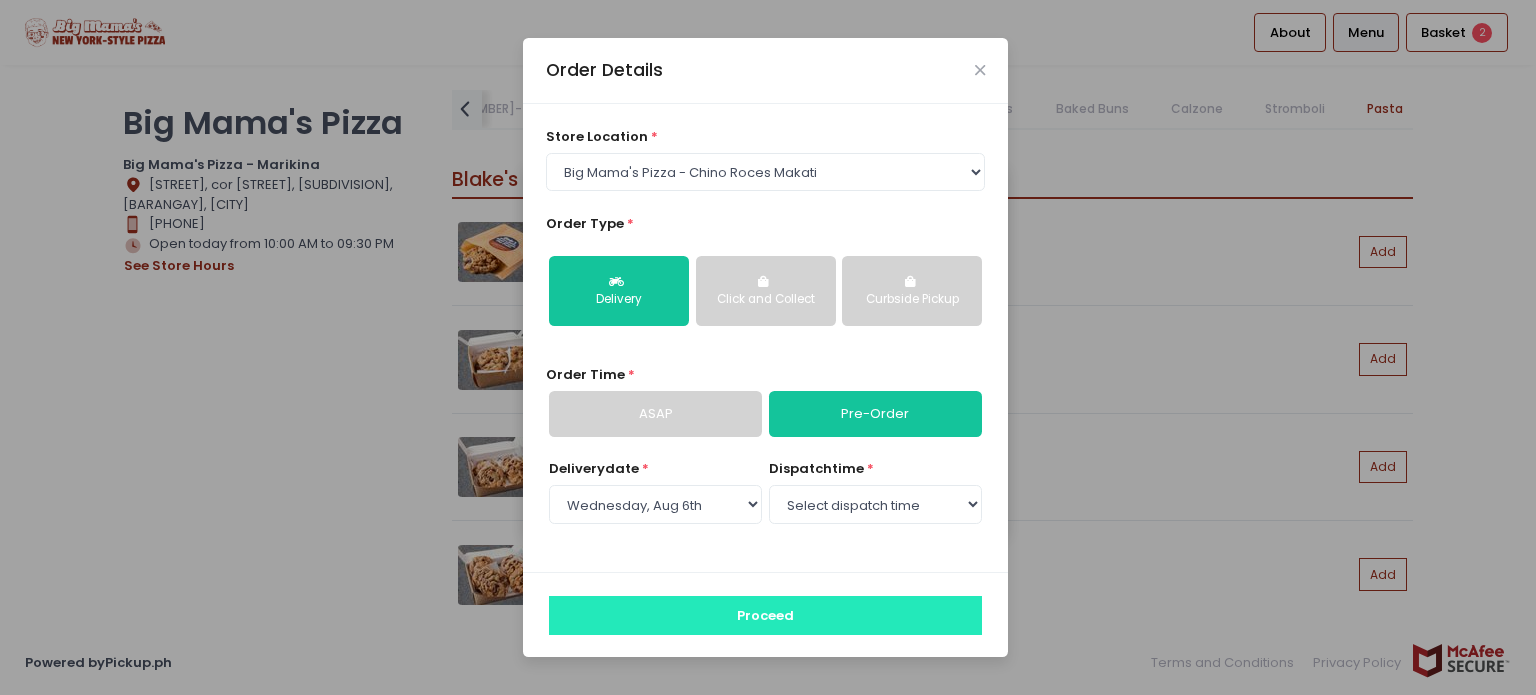 click on "Proceed" at bounding box center (765, 615) 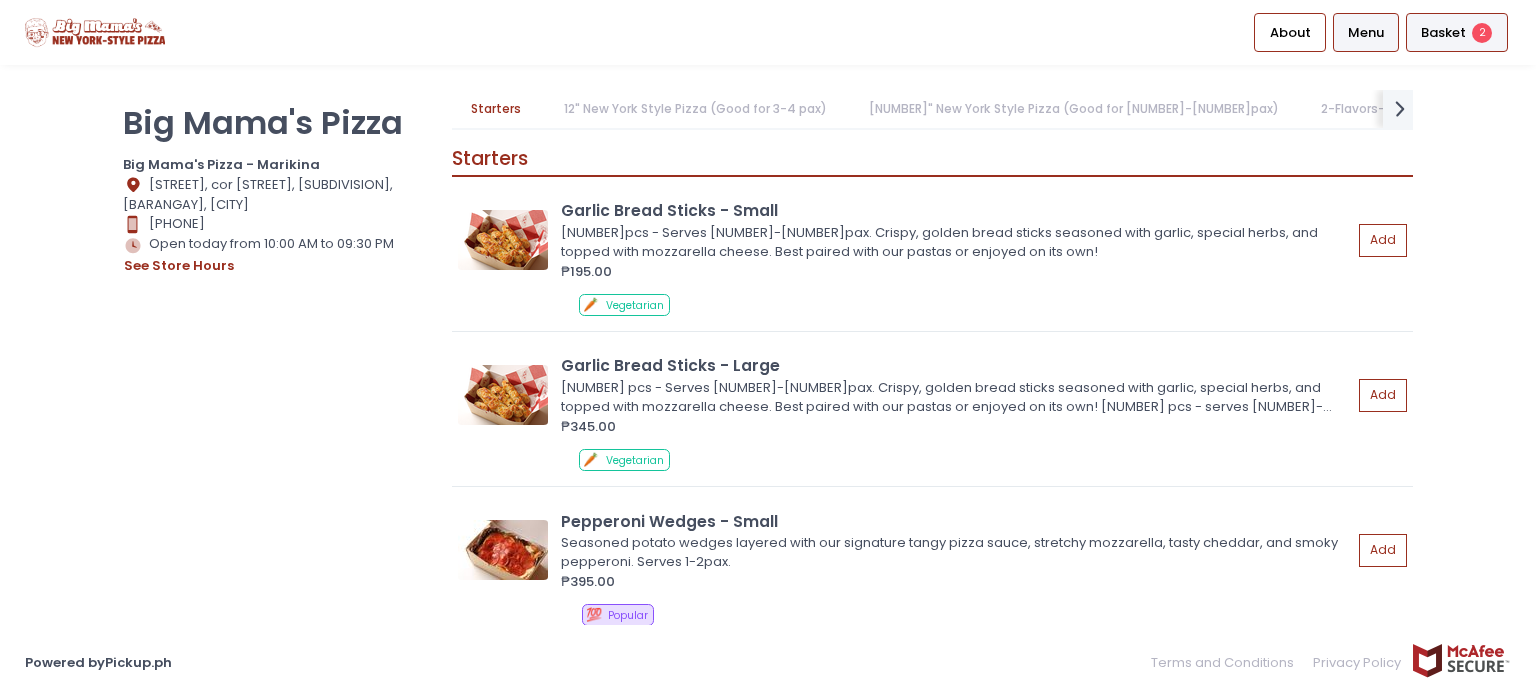 click on "Basket 2" at bounding box center (1457, 32) 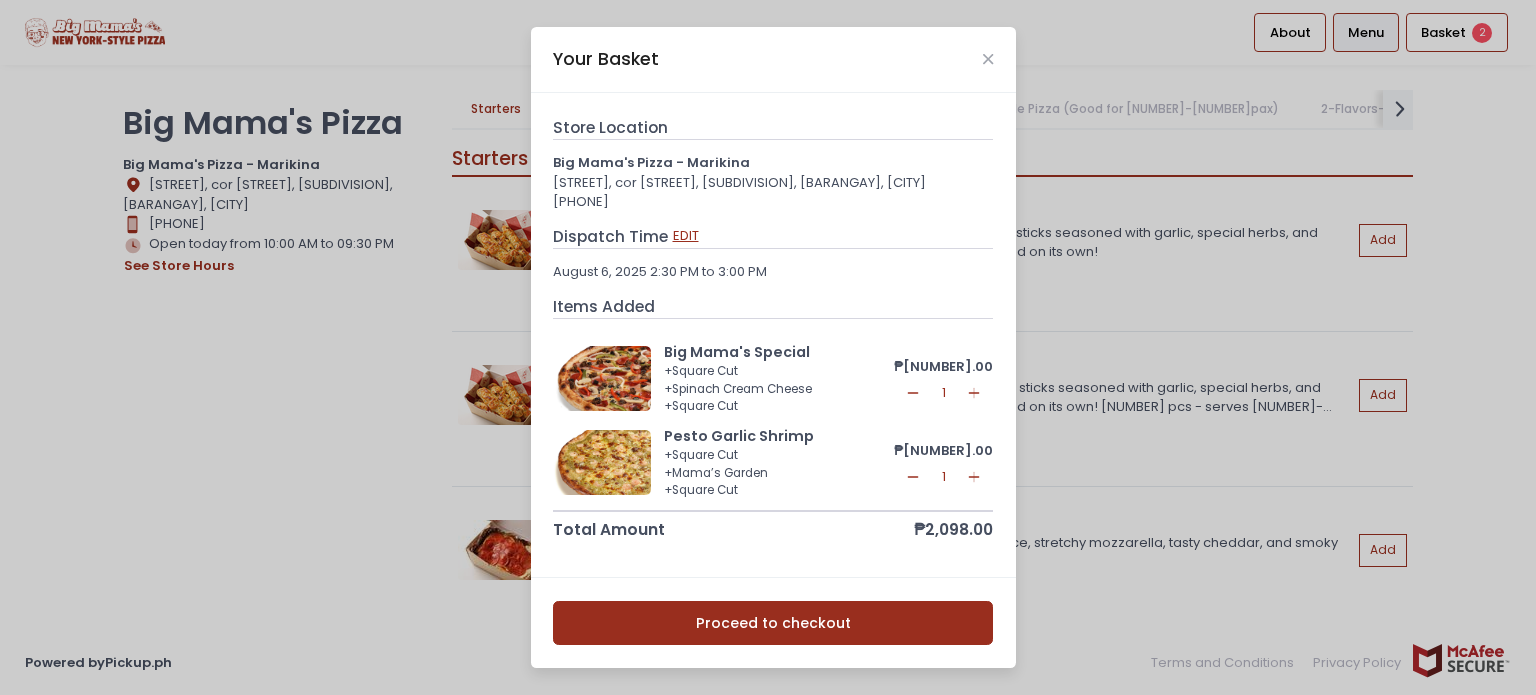 click on "EDIT" at bounding box center [686, 236] 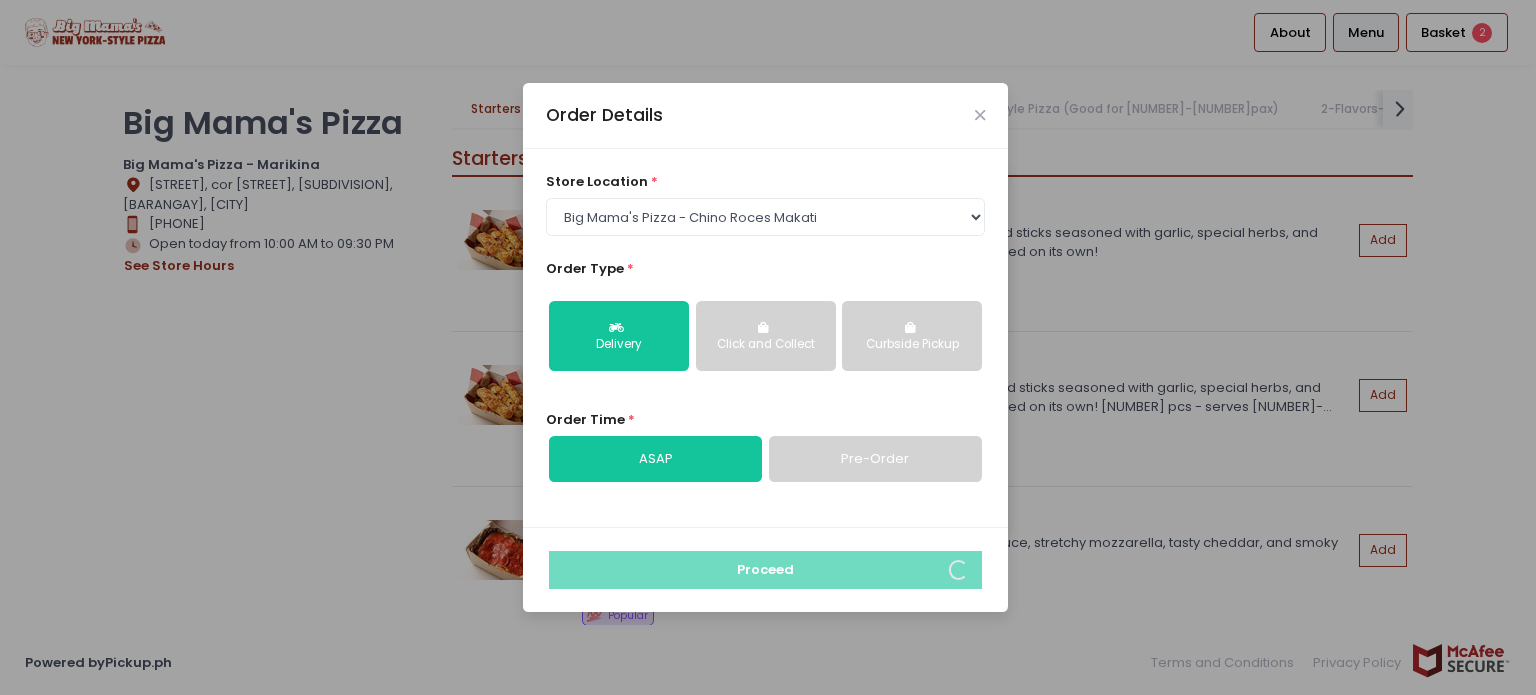 click on "Pre-Order" at bounding box center (875, 459) 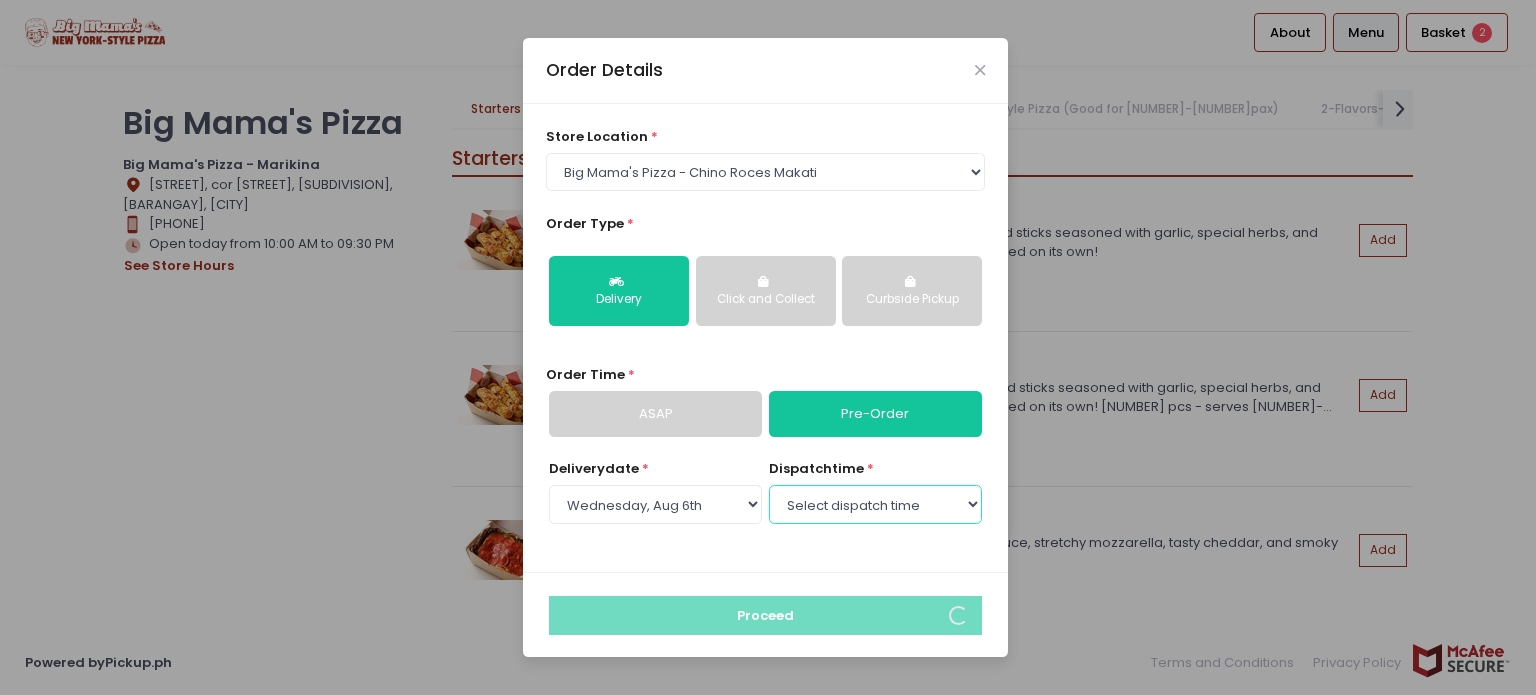 click on "Select dispatch time 12:30 PM - 01:00 PM 01:00 PM - 01:30 PM 01:30 PM - 02:00 PM 02:00 PM - 02:30 PM 02:30 PM - 03:00 PM 03:00 PM - 03:30 PM 03:30 PM - 04:00 PM 04:00 PM - 04:30 PM 04:30 PM - 05:00 PM 05:00 PM - 05:30 PM 05:30 PM - 06:00 PM 06:00 PM - 06:30 PM 06:30 PM - 07:00 PM 07:00 PM - 07:30 PM 07:30 PM - 08:00 PM 08:00 PM - 08:30 PM 08:30 PM - 09:00 PM 09:00 PM - 09:30 PM" at bounding box center (875, 504) 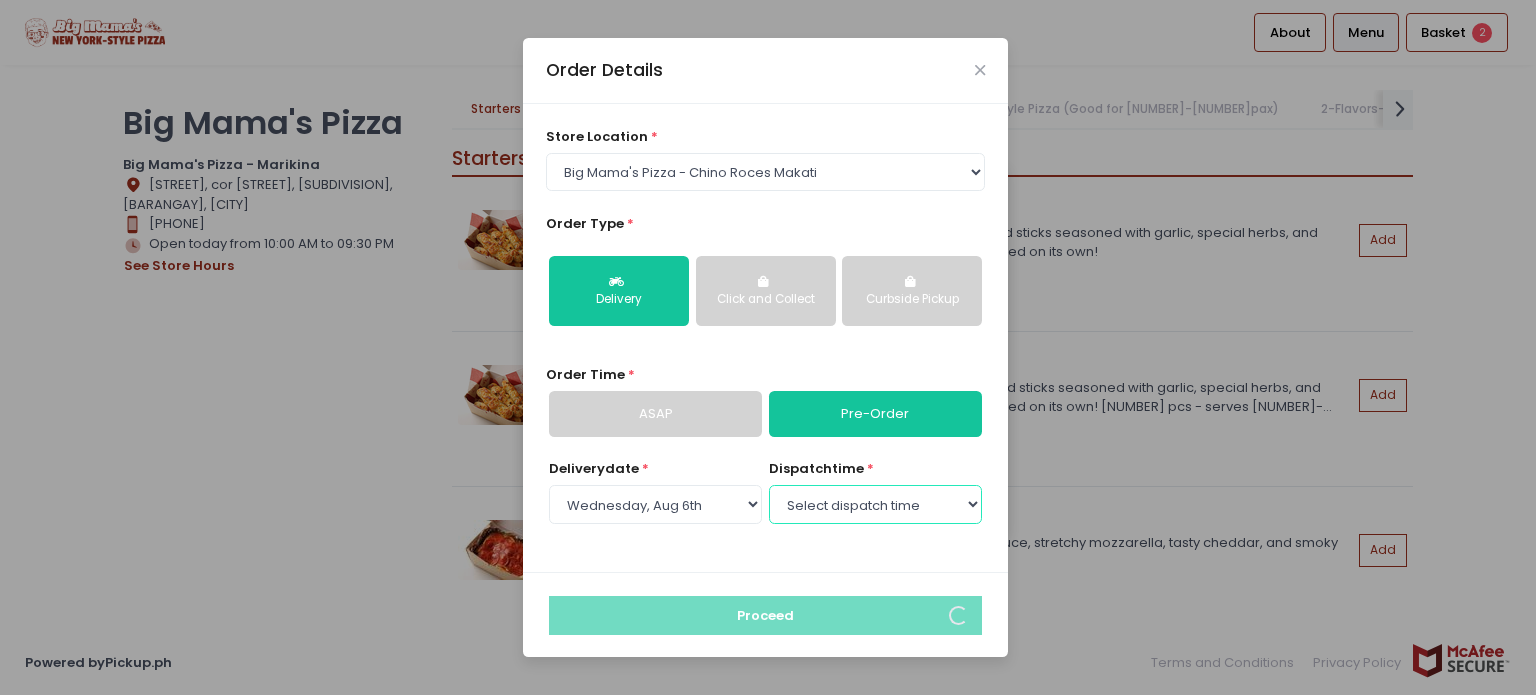 select on "[TIME]" 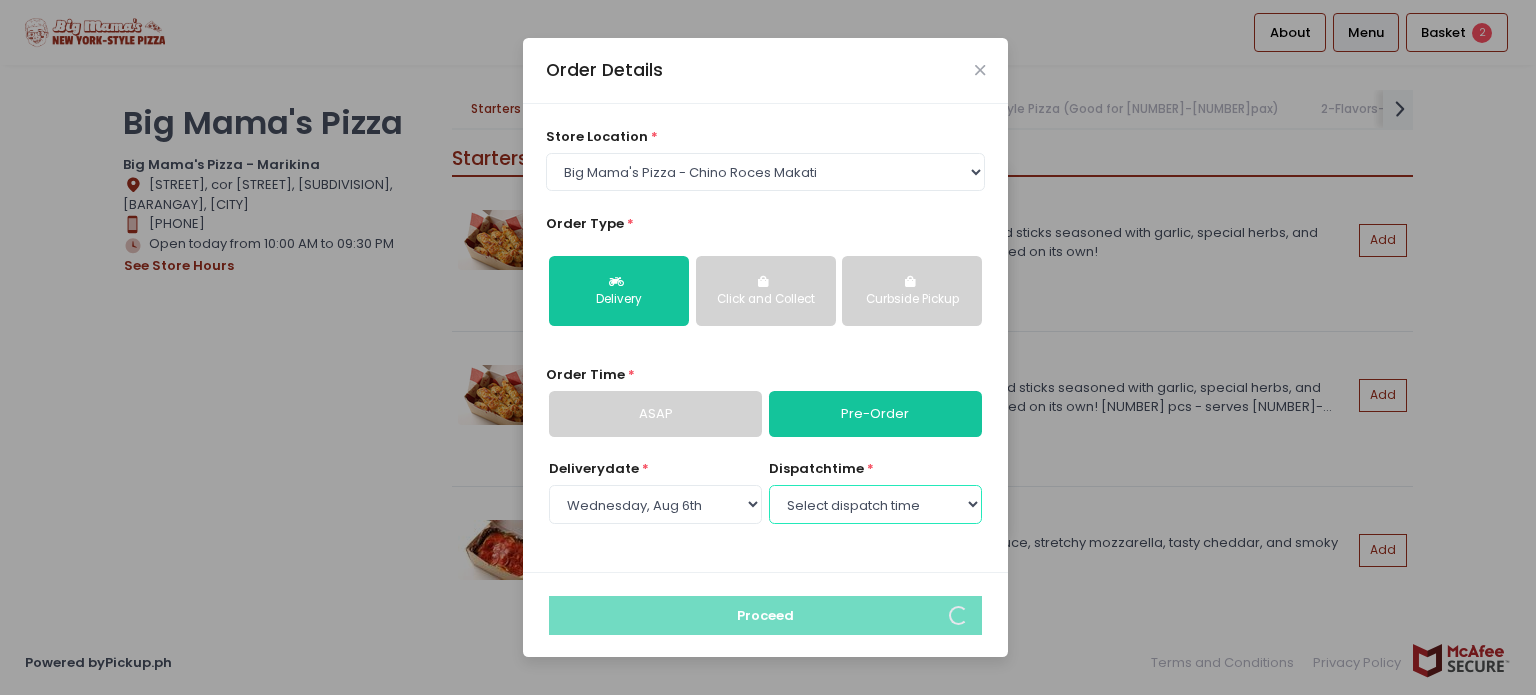 click on "Select dispatch time 12:30 PM - 01:00 PM 01:00 PM - 01:30 PM 01:30 PM - 02:00 PM 02:00 PM - 02:30 PM 02:30 PM - 03:00 PM 03:00 PM - 03:30 PM 03:30 PM - 04:00 PM 04:00 PM - 04:30 PM 04:30 PM - 05:00 PM 05:00 PM - 05:30 PM 05:30 PM - 06:00 PM 06:00 PM - 06:30 PM 06:30 PM - 07:00 PM 07:00 PM - 07:30 PM 07:30 PM - 08:00 PM 08:00 PM - 08:30 PM 08:30 PM - 09:00 PM 09:00 PM - 09:30 PM" at bounding box center [875, 504] 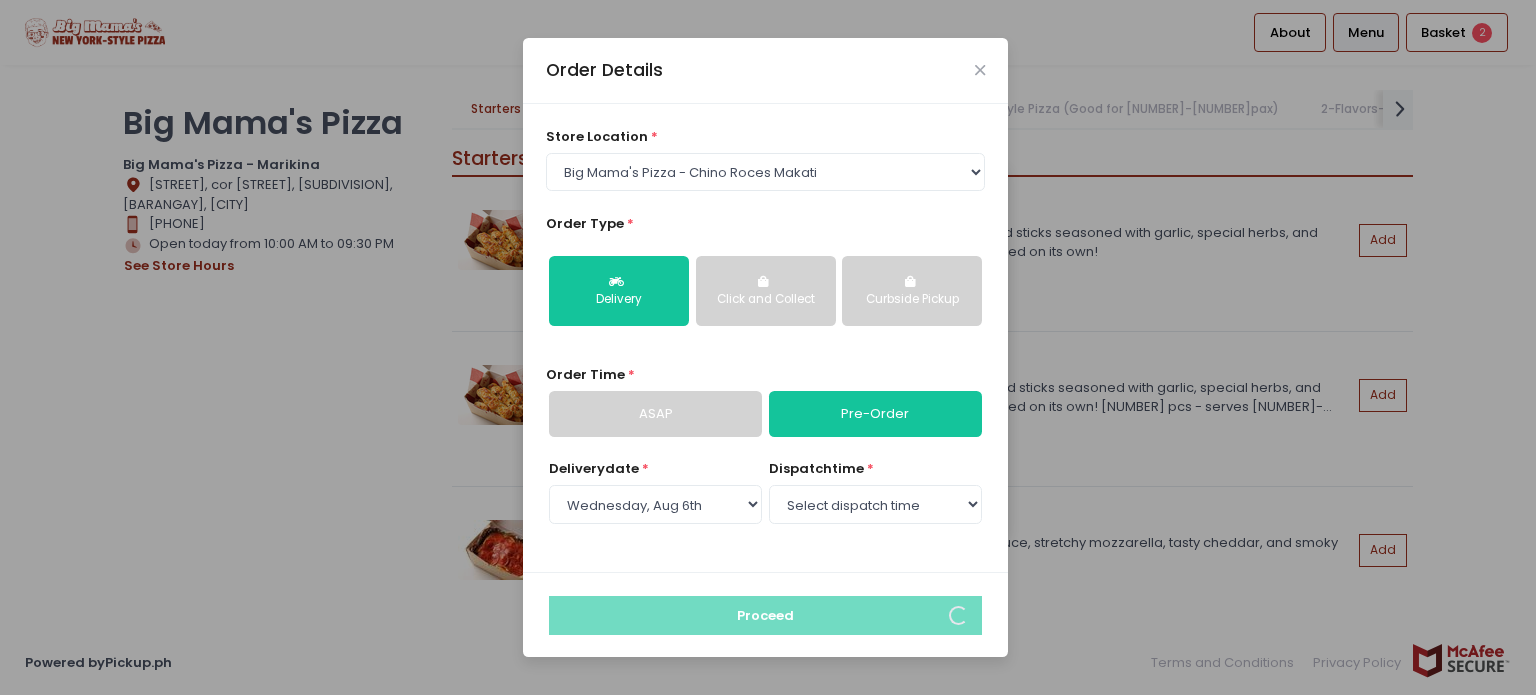 click on "Select dispatch time [TIME] - [TIME] [TIME] - [TIME] [TIME] - [TIME] [TIME] - [TIME] [TIME] - [TIME] [TIME] - [TIME] [TIME] - [TIME] [TIME] - [TIME] [TIME] - [TIME] [TIME] - [TIME] [TIME] - [TIME] [TIME] - [TIME] [TIME] - [TIME] [TIME] - [TIME] [TIME] - [TIME] [TIME] - [TIME] [TIME] - [TIME] [TIME] - [TIME] [TIME] - [TIME] [TIME] - [TIME] [TIME] - [TIME] [TIME] - [TIME]" at bounding box center [765, 338] 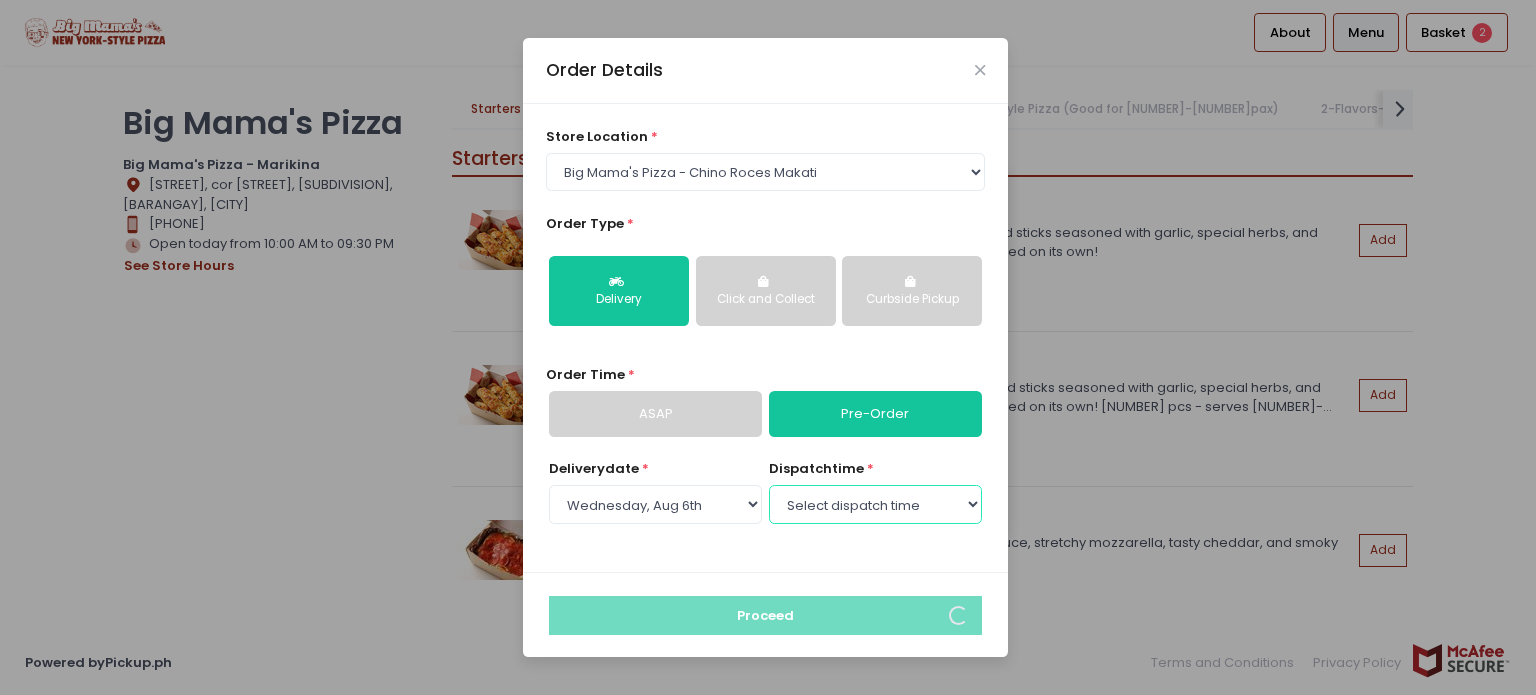 click on "Select dispatch time 12:30 PM - 01:00 PM 01:00 PM - 01:30 PM 01:30 PM - 02:00 PM 02:00 PM - 02:30 PM 02:30 PM - 03:00 PM 03:00 PM - 03:30 PM 03:30 PM - 04:00 PM 04:00 PM - 04:30 PM 04:30 PM - 05:00 PM 05:00 PM - 05:30 PM 05:30 PM - 06:00 PM 06:00 PM - 06:30 PM 06:30 PM - 07:00 PM 07:00 PM - 07:30 PM 07:30 PM - 08:00 PM 08:00 PM - 08:30 PM 08:30 PM - 09:00 PM 09:00 PM - 09:30 PM" at bounding box center [875, 504] 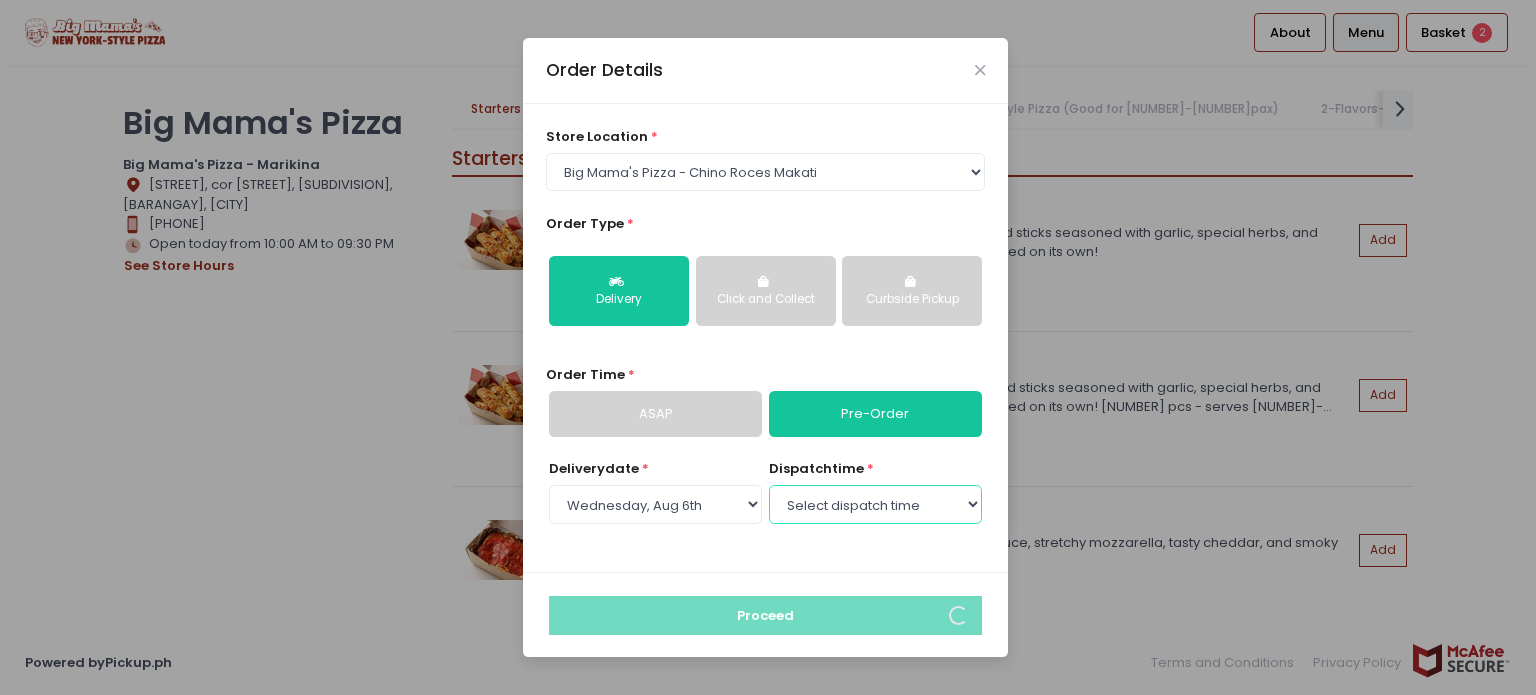 click on "Select dispatch time 12:30 PM - 01:00 PM 01:00 PM - 01:30 PM 01:30 PM - 02:00 PM 02:00 PM - 02:30 PM 02:30 PM - 03:00 PM 03:00 PM - 03:30 PM 03:30 PM - 04:00 PM 04:00 PM - 04:30 PM 04:30 PM - 05:00 PM 05:00 PM - 05:30 PM 05:30 PM - 06:00 PM 06:00 PM - 06:30 PM 06:30 PM - 07:00 PM 07:00 PM - 07:30 PM 07:30 PM - 08:00 PM 08:00 PM - 08:30 PM 08:30 PM - 09:00 PM 09:00 PM - 09:30 PM" at bounding box center [875, 504] 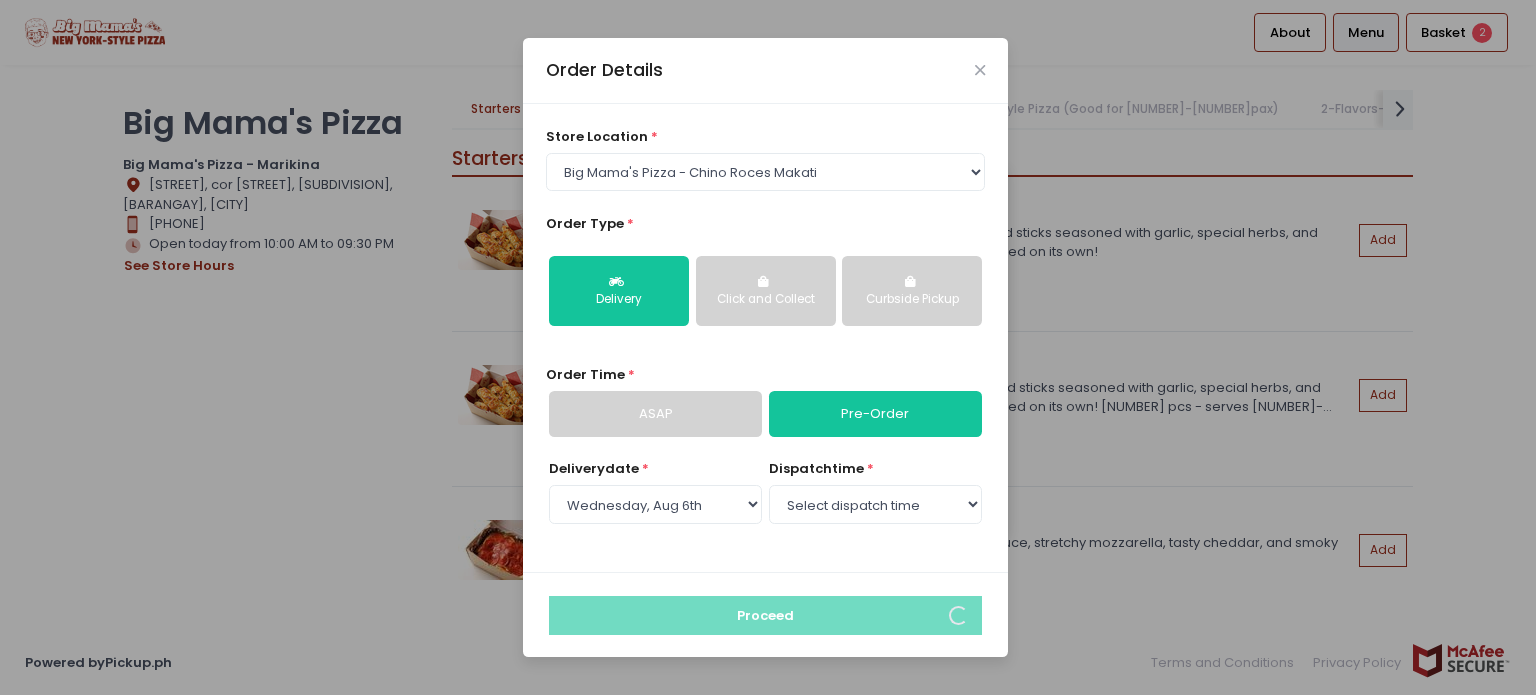 click on "Order Details store location   * Select store location Big Mama's Pizza - Marikina  Big Mama's Pizza - Katipunan  Big Mama's Pizza - The Podium  Big Mama's Pizza - Alabang  Big Mama's Pizza - Chino Roces Makati  Order Type   *  Delivery   Click and Collect   Curbside Pickup  Order Time   * ASAP Pre-Order Delivery  date   *    Select Delivery date [DAY], [MONTH] [DATE] [DAY], [MONTH] [DATE] [DAY], [MONTH] [DATE] [DAY], [MONTH] [DATE] [DAY], [MONTH] [DATE] [DAY], [MONTH] [DATE] dispatch  time   *    Select dispatch time 12:30 PM - 01:00 PM 01:00 PM - 01:30 PM 01:30 PM - 02:00 PM 02:00 PM - 02:30 PM 02:30 PM - 03:00 PM 03:00 PM - 03:30 PM 03:30 PM - 04:00 PM 04:00 PM - 04:30 PM 04:30 PM - 05:00 PM 05:00 PM - 05:30 PM 05:30 PM - 06:00 PM 06:00 PM - 06:30 PM 06:30 PM - 07:00 PM 07:00 PM - 07:30 PM 07:30 PM - 08:00 PM 08:00 PM - 08:30 PM 08:30 PM - 09:00 PM 09:00 PM - 09:30 PM Proceed" at bounding box center (768, 347) 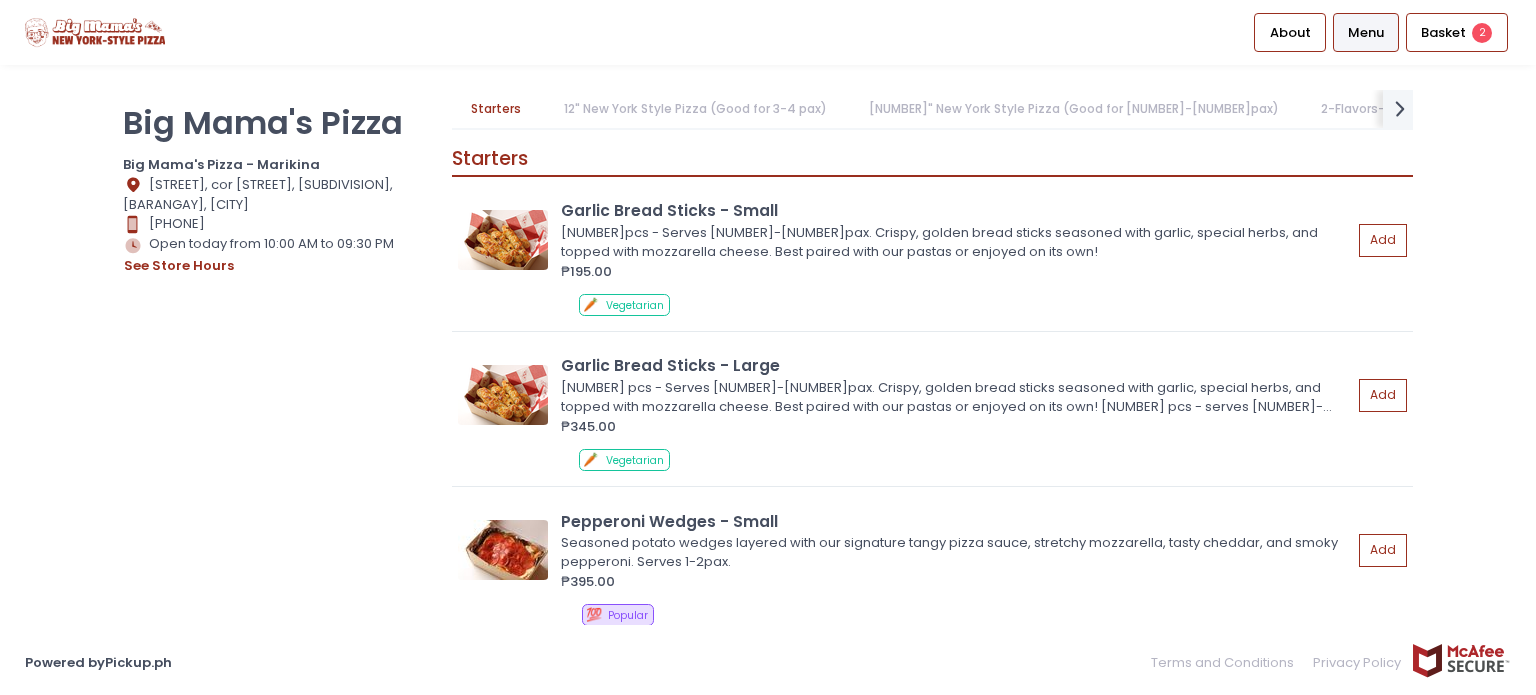 click on "Big Mama's Pizza       Big Mama's Pizza - Marikina   Location Created with Sketch.     [STREET], cor [STREET], [SUBDIVISION], [BARANGAY], [CITY]     Contact Number Created with Sketch.   [PHONE] Store Hours Created with Sketch.     Open today from  10:00 AM to 09:30 PM    see store hours Starters 12" New York Style Pizza (Good for 3-4 pax) 18" New York Style Pizza (Good for 6-7 pax) 2-Flavors-In-One 18" Pizza (Good for 6-7 pax) Drinks Baked Buns Calzone Stromboli Pasta Blake's Best Cookies prev Created with Sketch. next Created with Sketch. Starters Garlic Bread Sticks - Small 5pcs - Serves 1-2pax.
Crispy, golden bread sticks seasoned with garlic, special herbs, and topped with mozzarella cheese. Best paired with our pastas or enjoyed on its own!  ₱195.00     Add   🥕 Vegetarian Garlic Bread Sticks - Large ₱345.00     Add   🥕 Vegetarian Pepperoni Wedges - Small ₱395.00     Add   💯 Popular ‌ Pepperoni Wedges - Large ₱495.00     Add   💯 Popular ‌" at bounding box center (768, 347) 